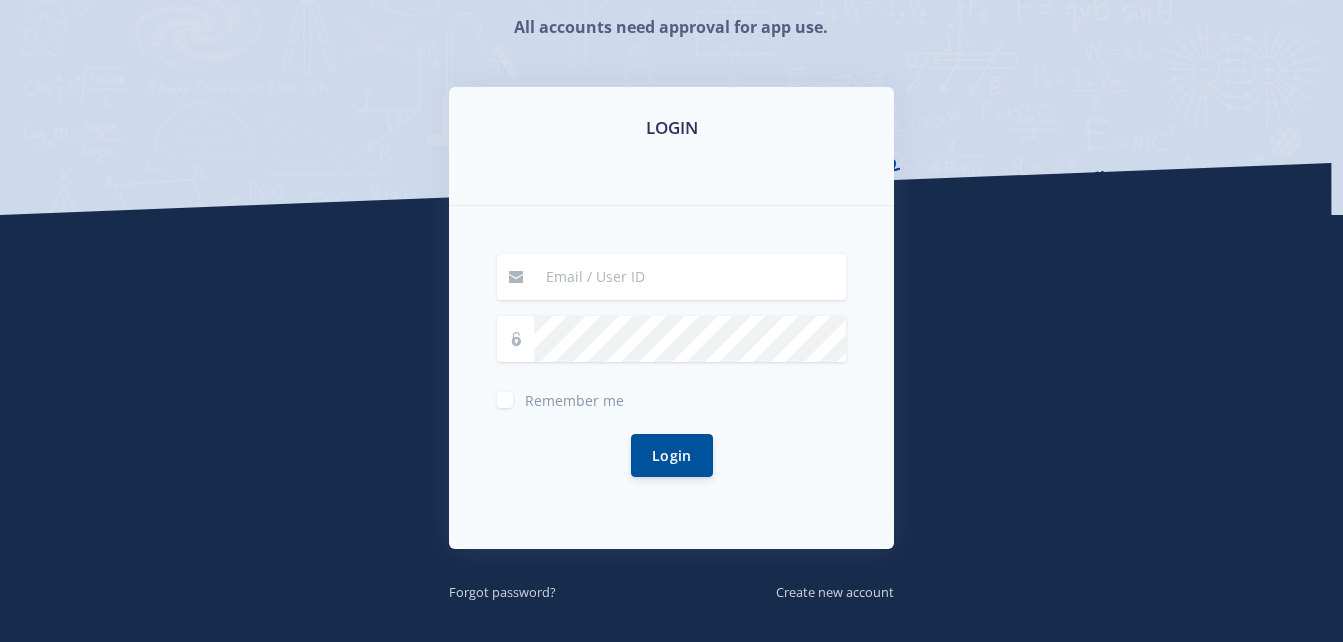 scroll, scrollTop: 265, scrollLeft: 0, axis: vertical 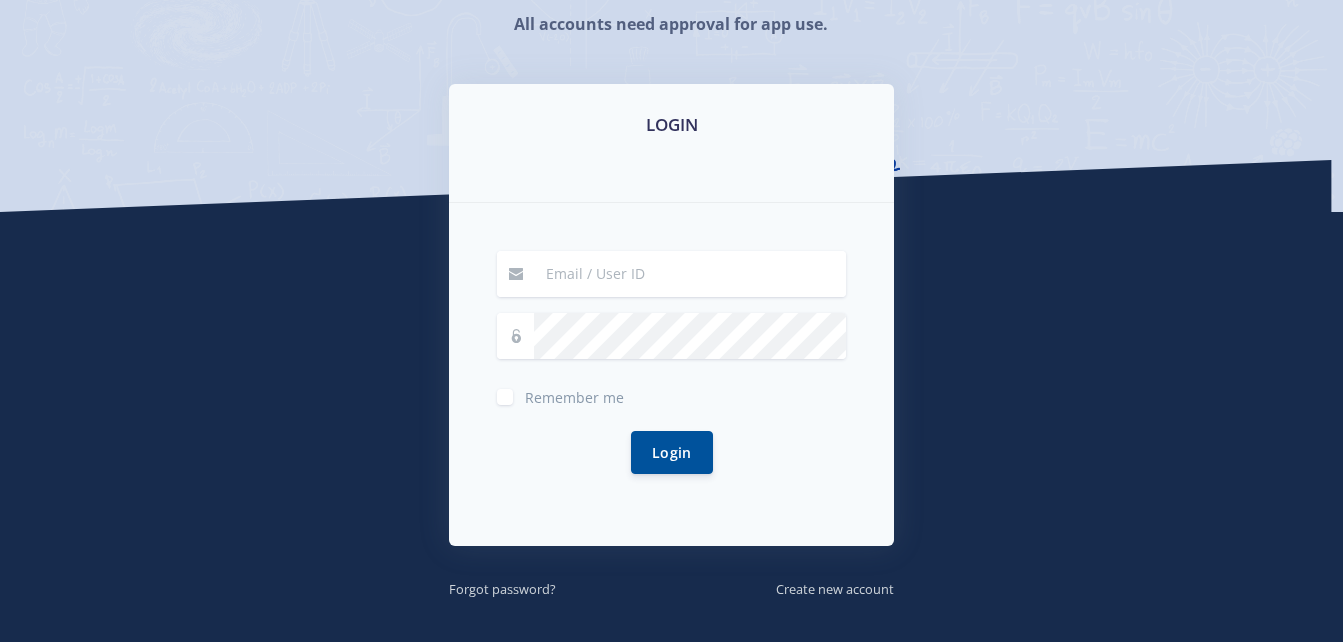 type on "halalisiwe.s@curro.co.za" 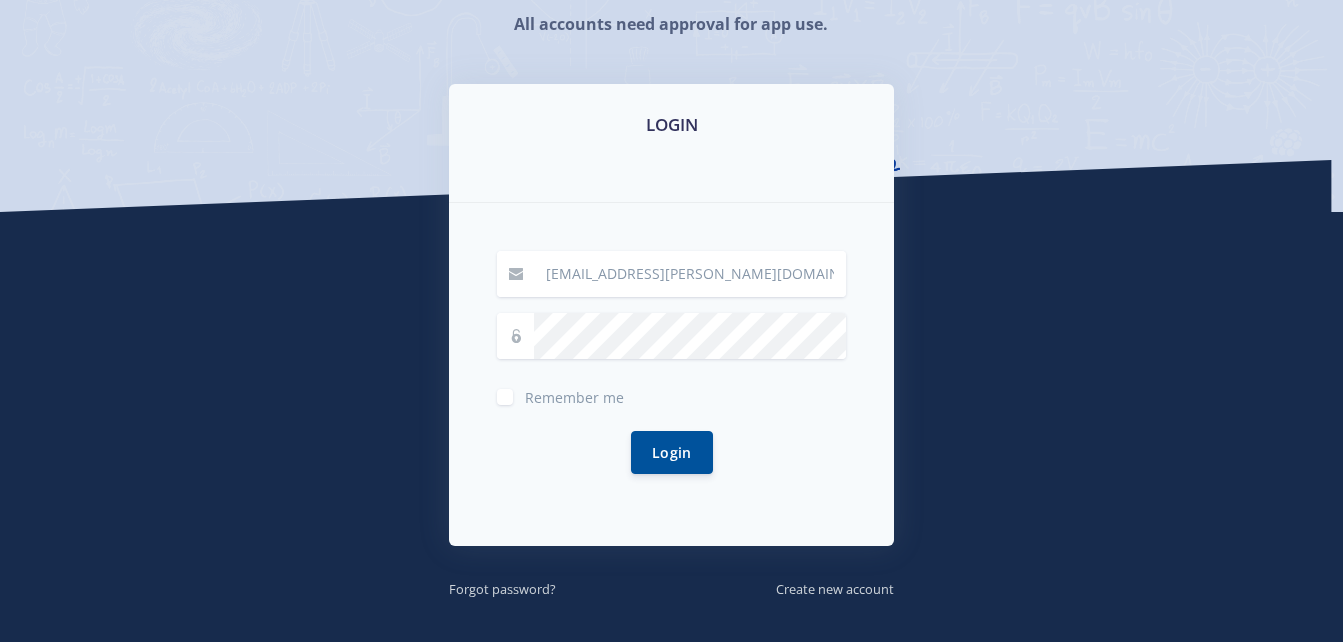 click on "Remember me" at bounding box center [574, 393] 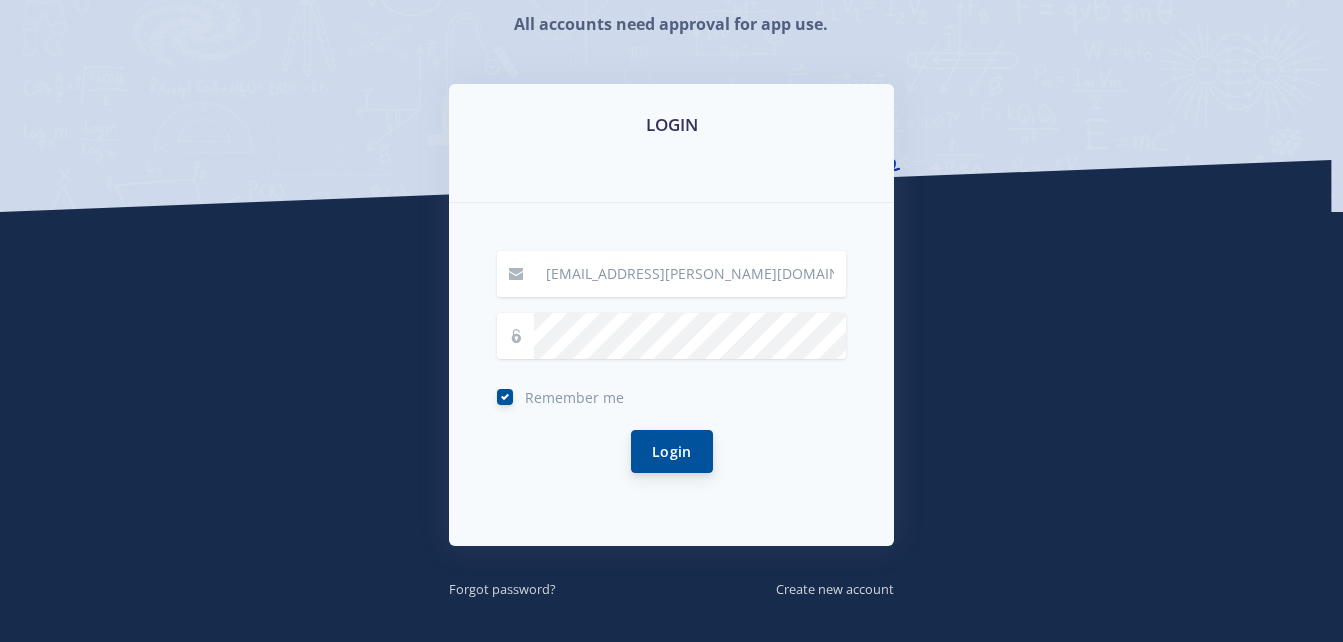 click on "Login" at bounding box center [672, 451] 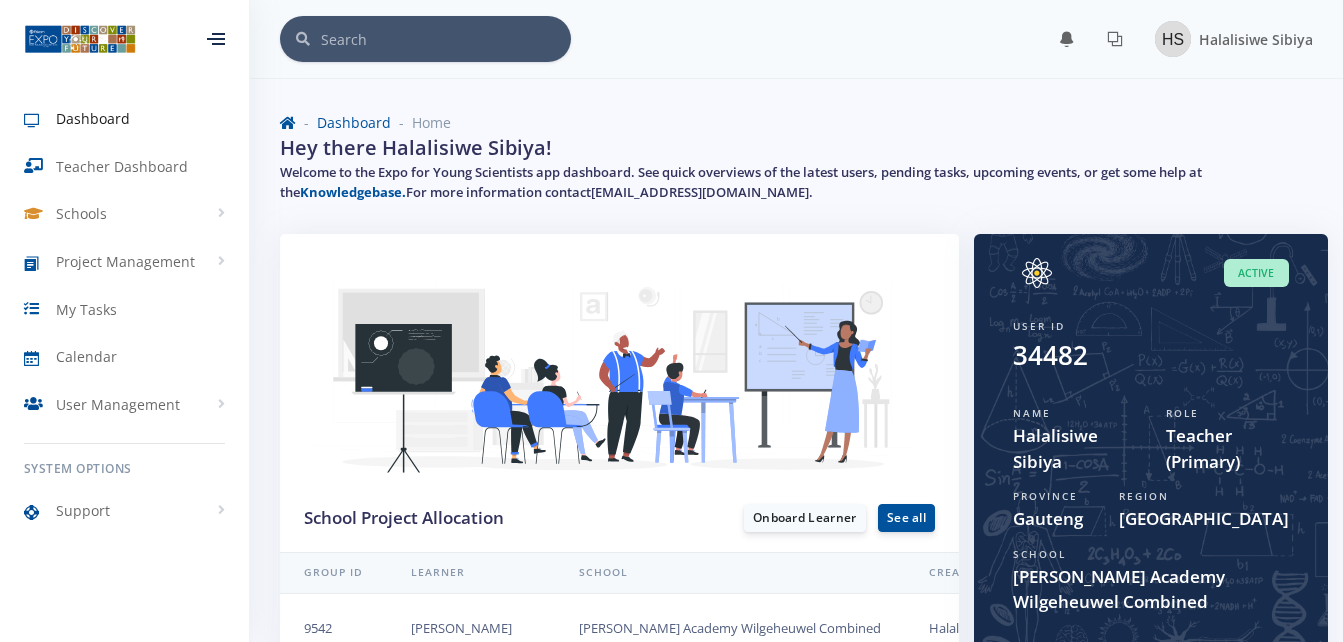 scroll, scrollTop: 0, scrollLeft: 0, axis: both 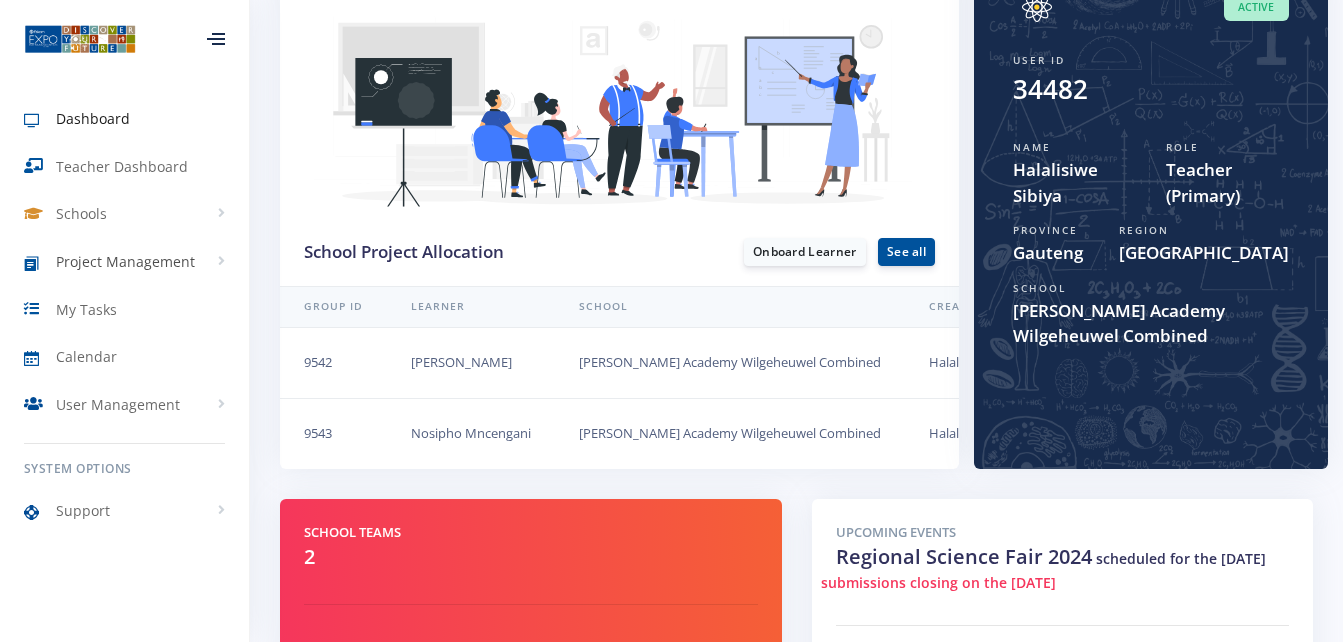 click on "Project Management" at bounding box center [125, 261] 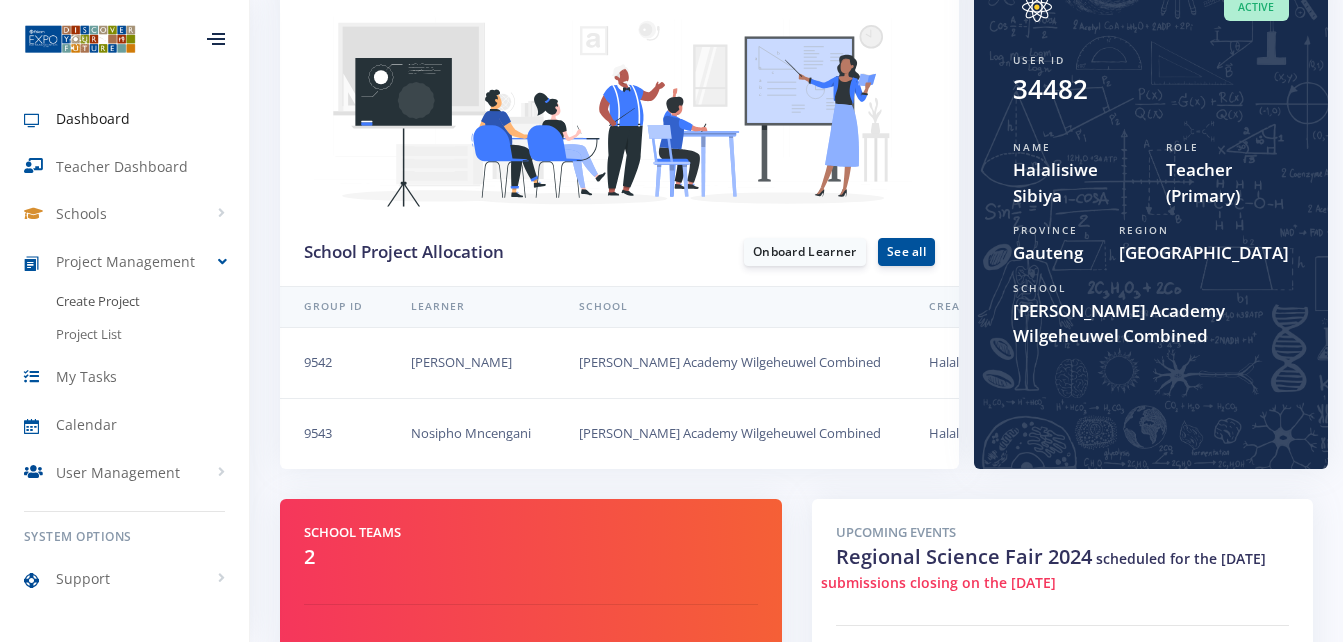 click on "Create Project" at bounding box center [98, 302] 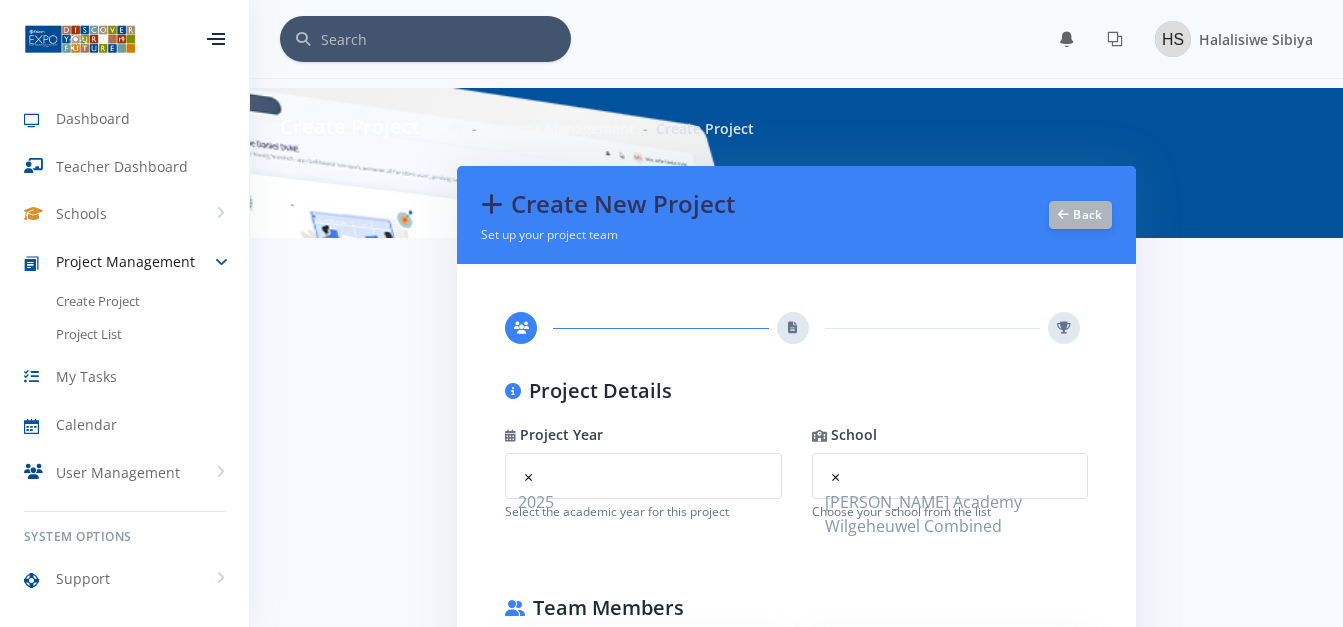 scroll, scrollTop: 0, scrollLeft: 0, axis: both 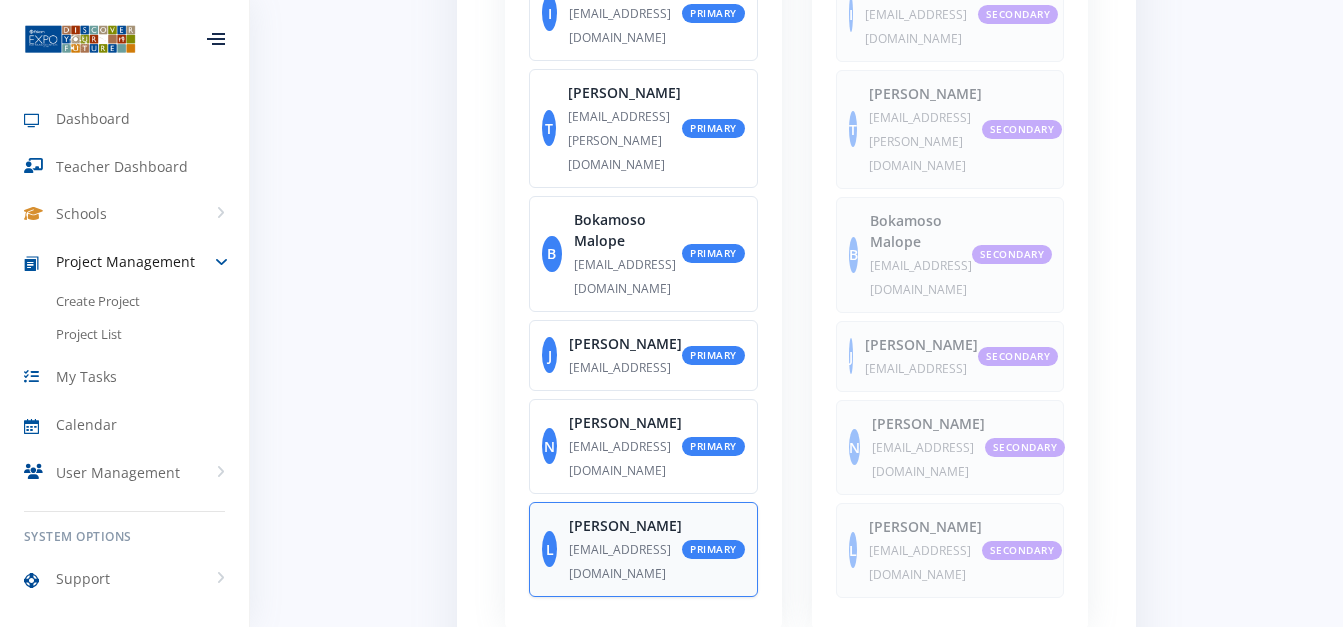 click on "lelwa kanyane" at bounding box center [625, 525] 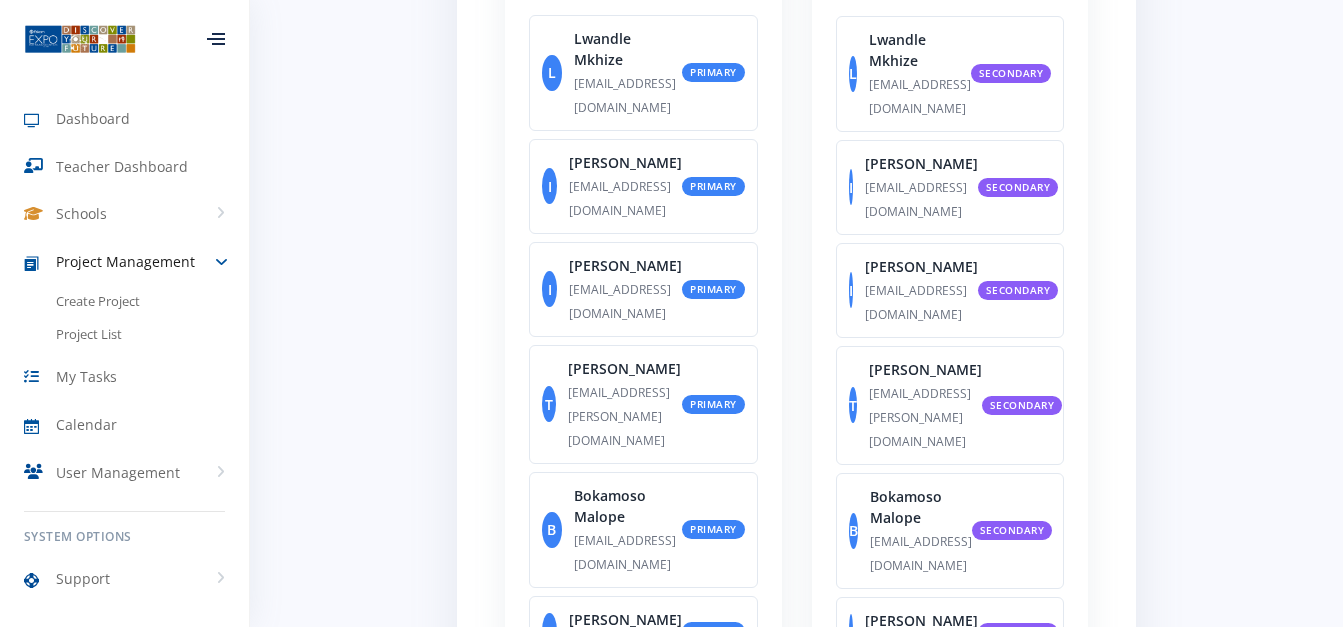 scroll, scrollTop: 734, scrollLeft: 0, axis: vertical 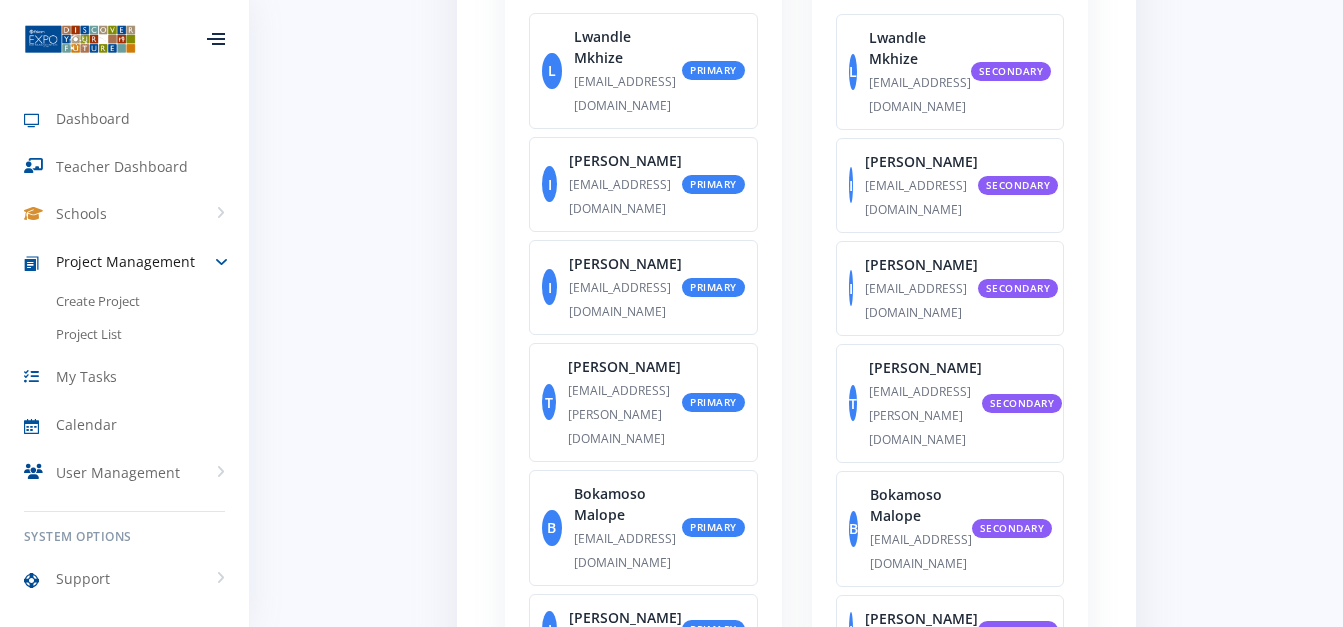 click on "Secondary Learner
Optional - Team collaborator
L
Lwandle Mkhize Secondary Secondary" at bounding box center (950, 416) 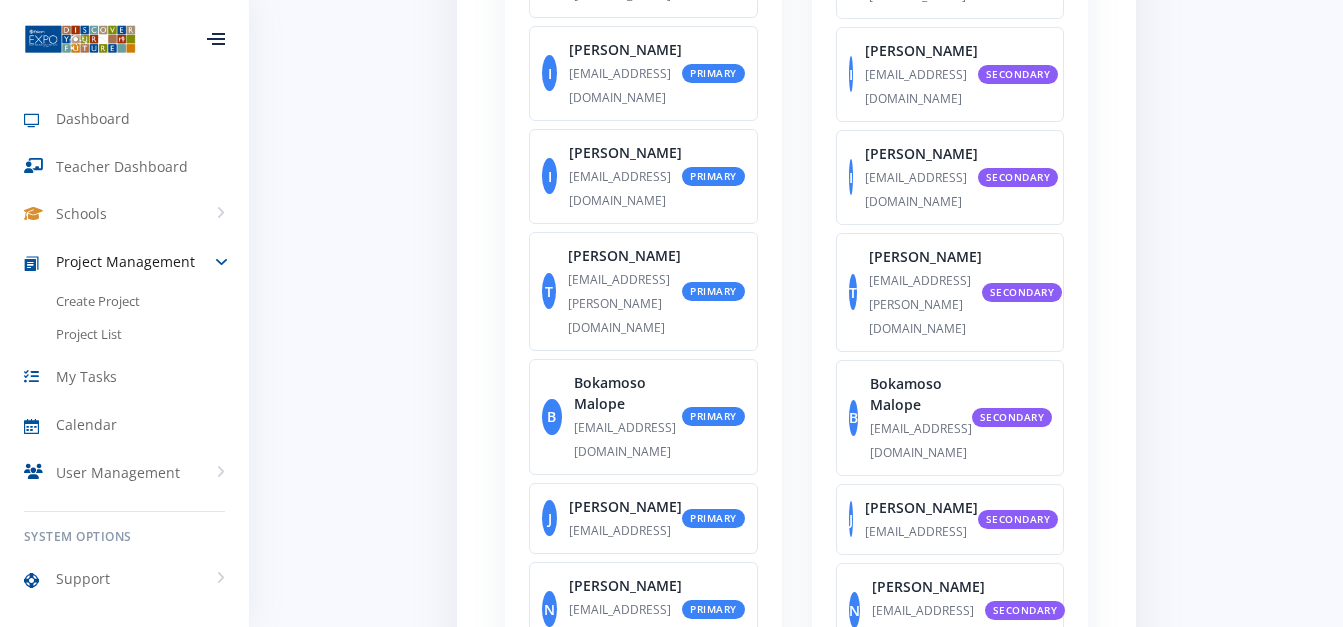 scroll, scrollTop: 846, scrollLeft: 0, axis: vertical 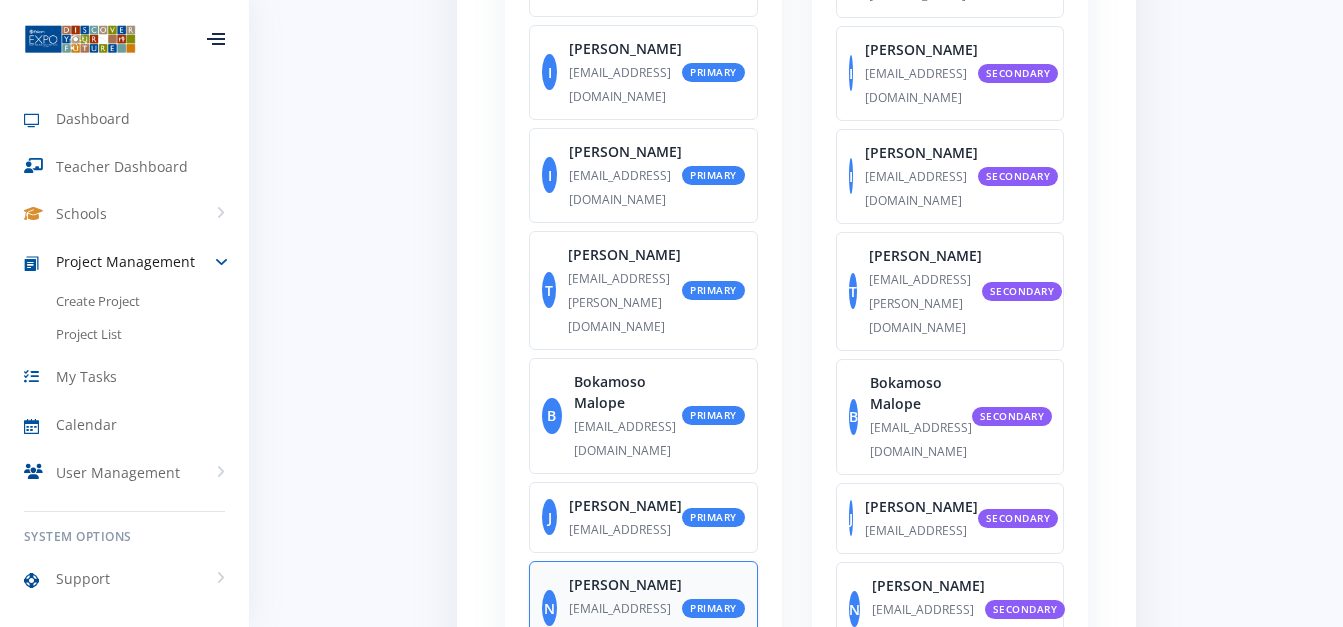 click on "sibanyonintando356@gmail.com" at bounding box center [620, 620] 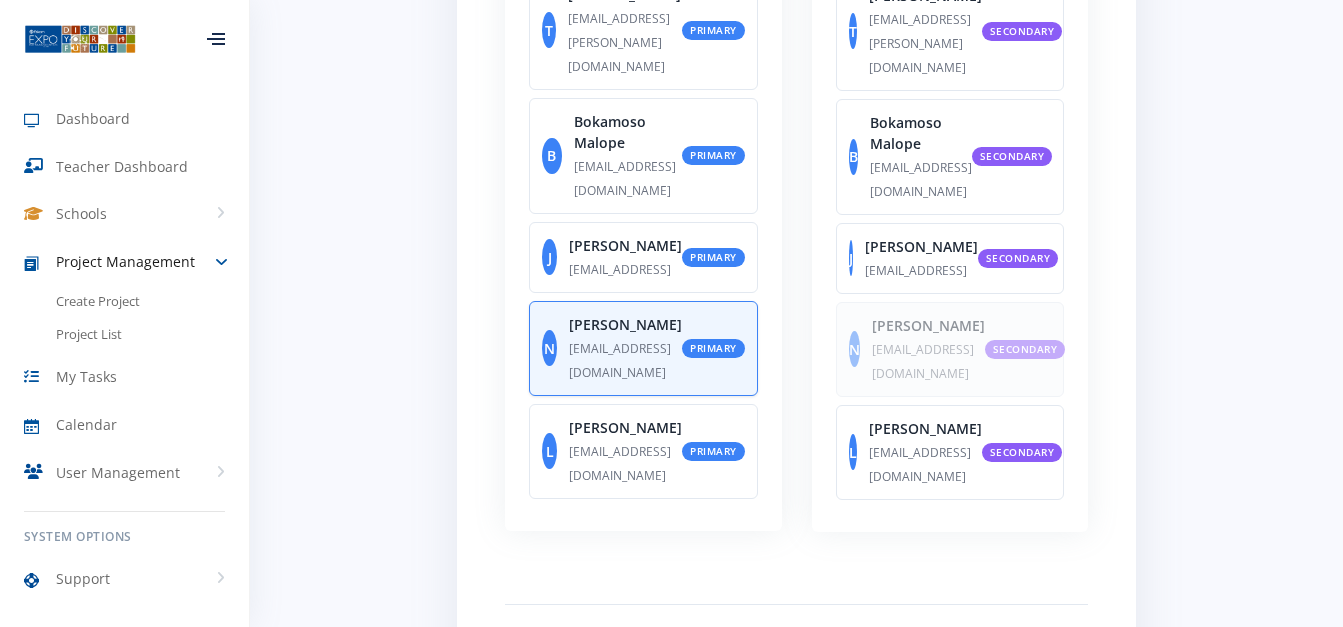 scroll, scrollTop: 1107, scrollLeft: 0, axis: vertical 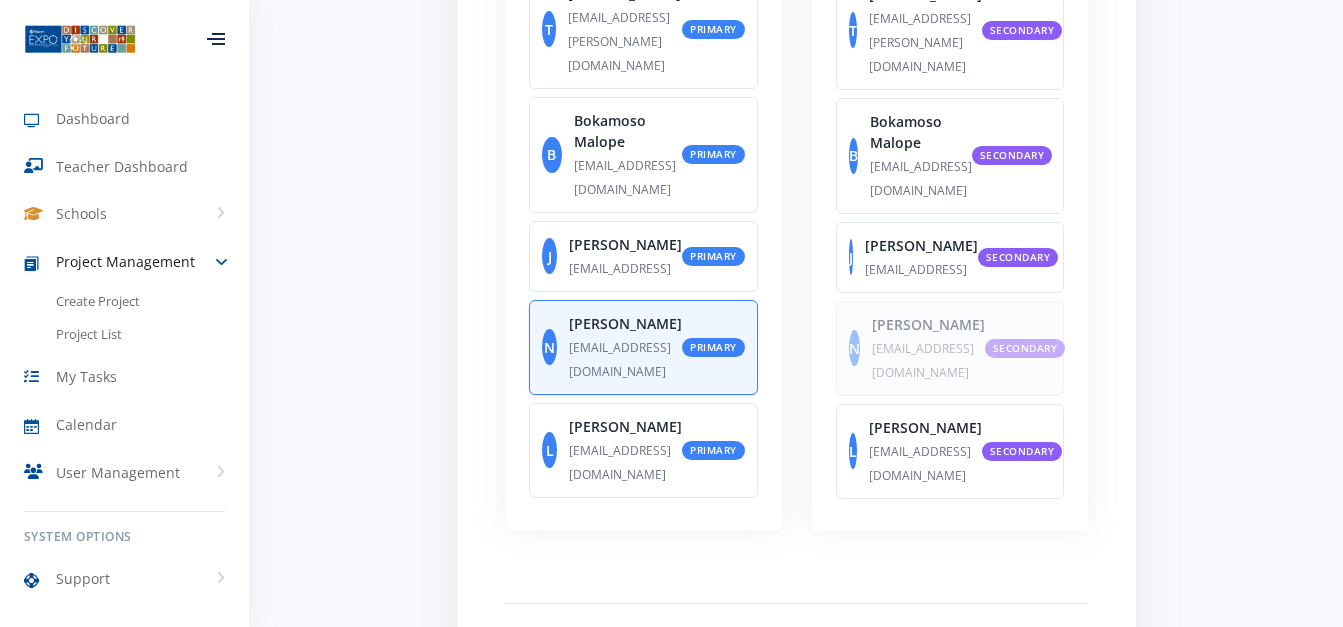 click on "Create Project" at bounding box center [792, 660] 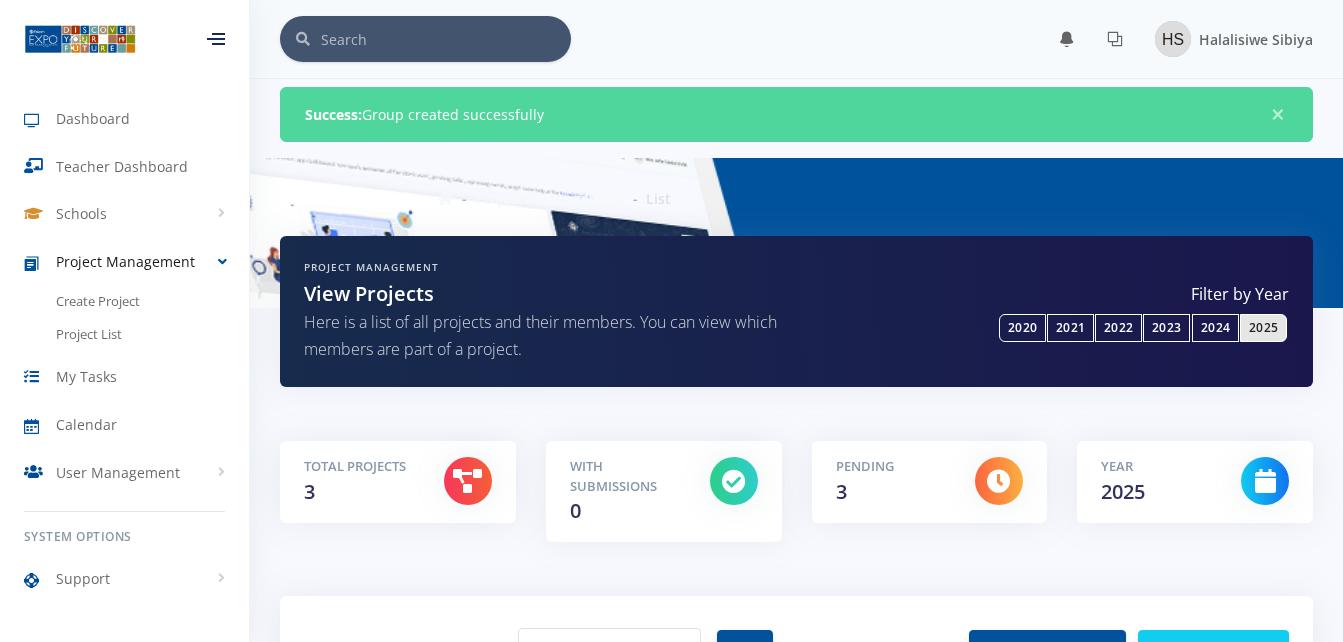 scroll, scrollTop: 0, scrollLeft: 0, axis: both 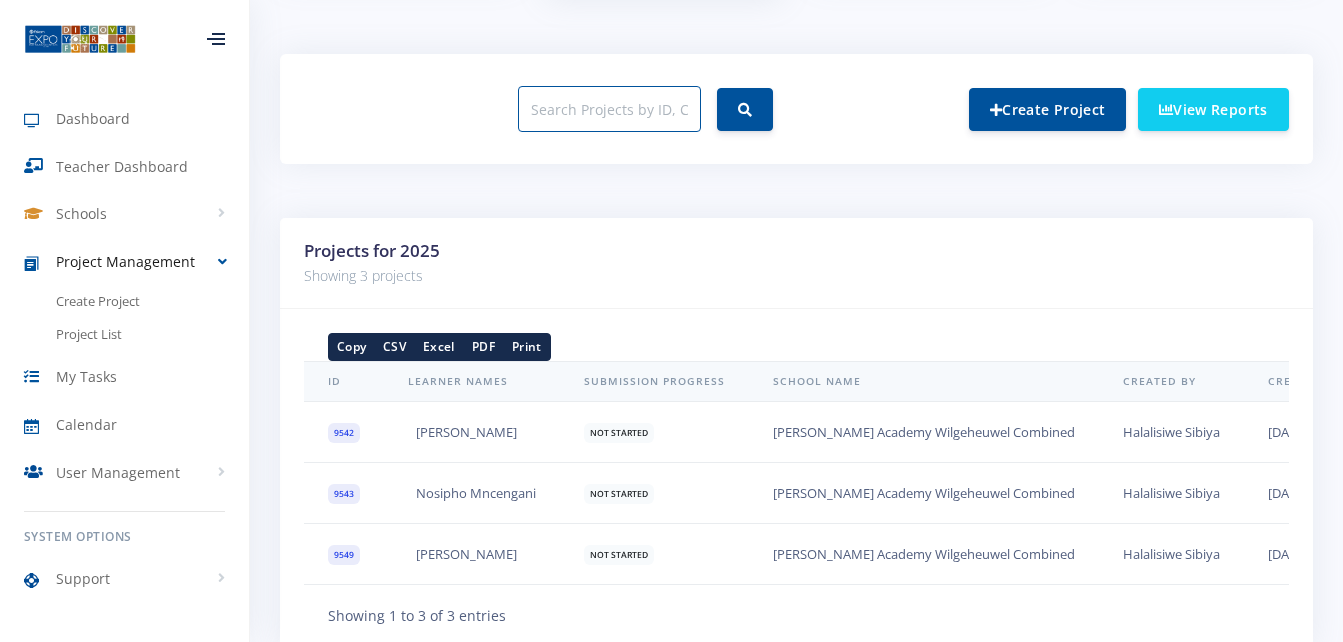 click at bounding box center [609, 109] 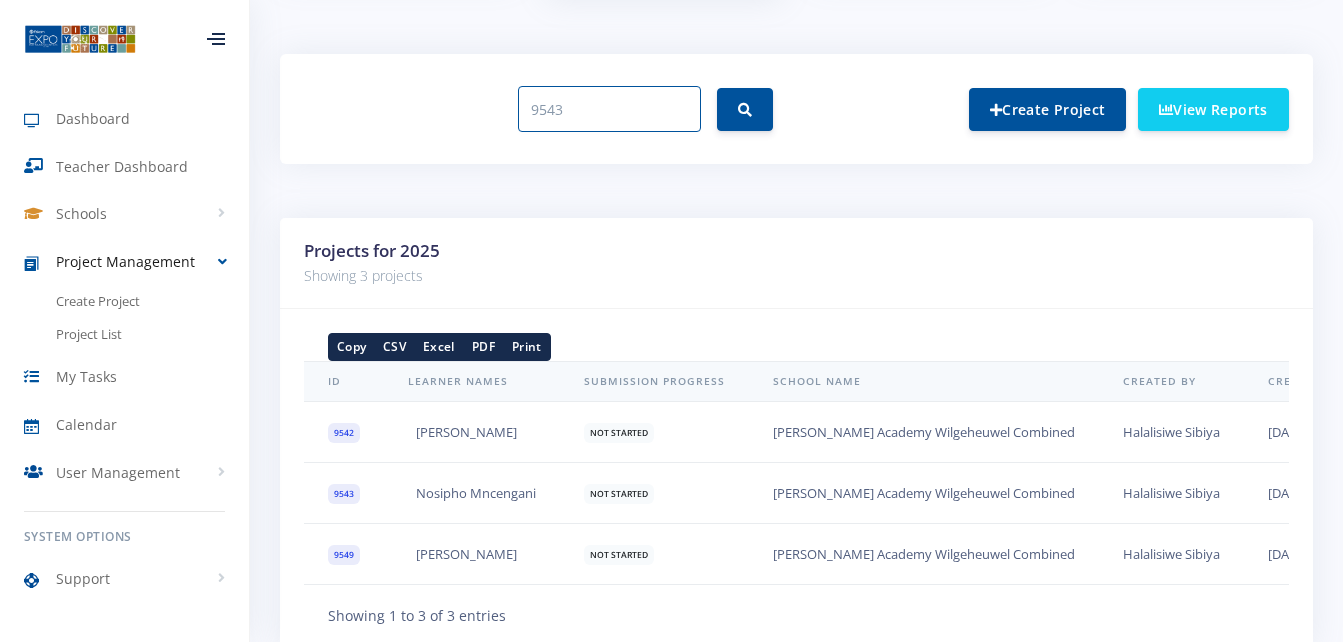 type on "9543" 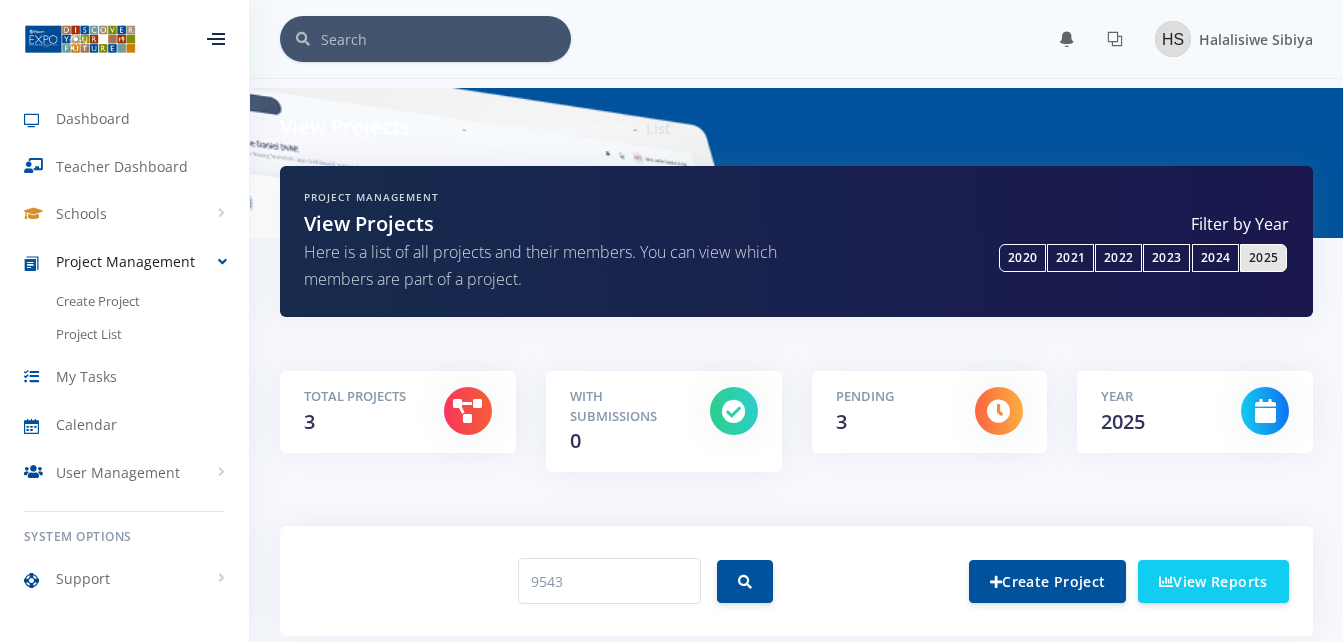 scroll, scrollTop: 0, scrollLeft: 0, axis: both 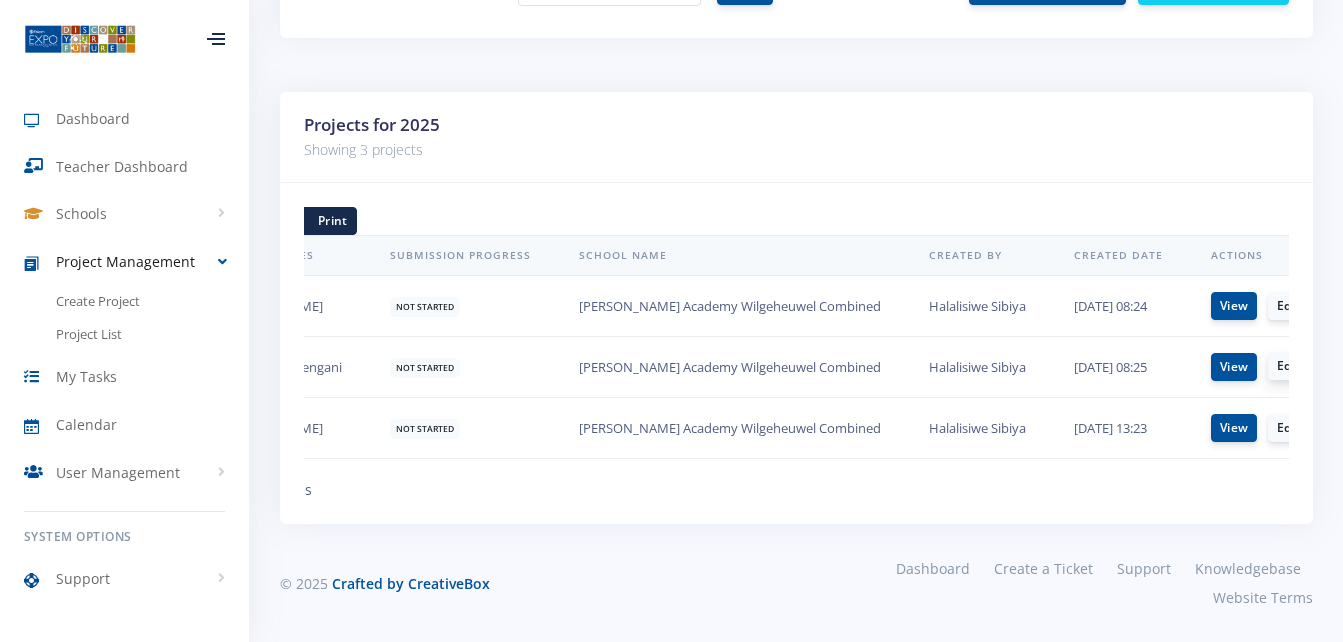 click on "Edit" at bounding box center [1288, 366] 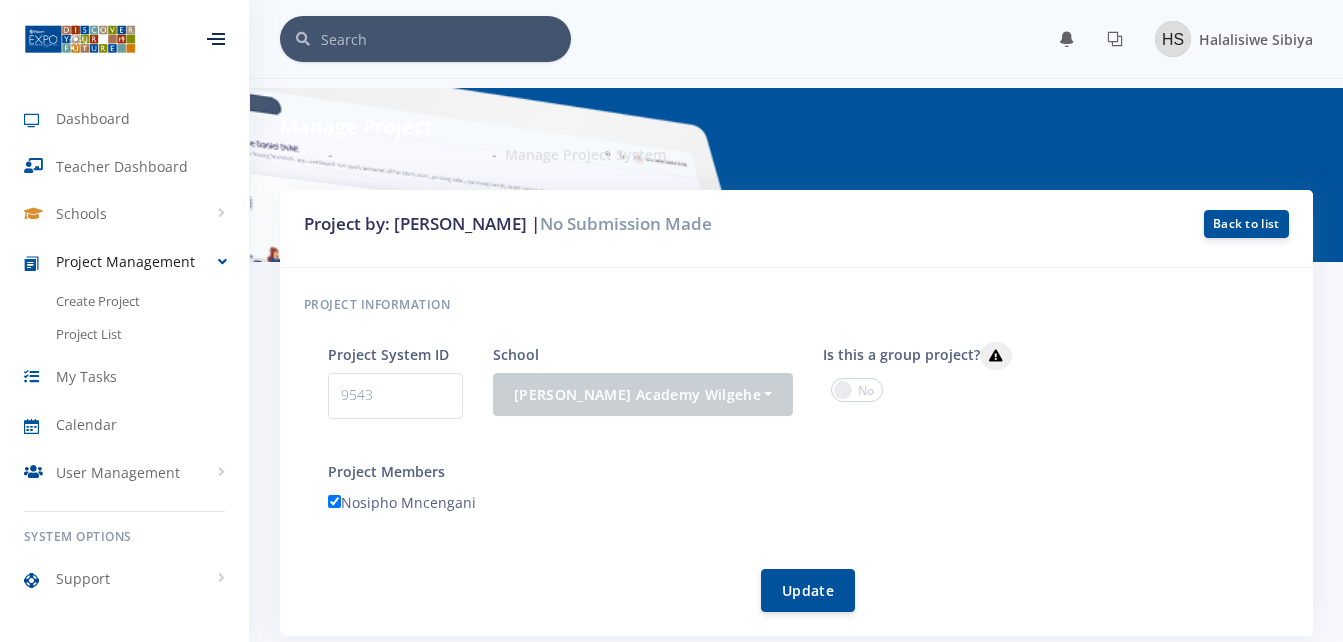 scroll, scrollTop: 0, scrollLeft: 0, axis: both 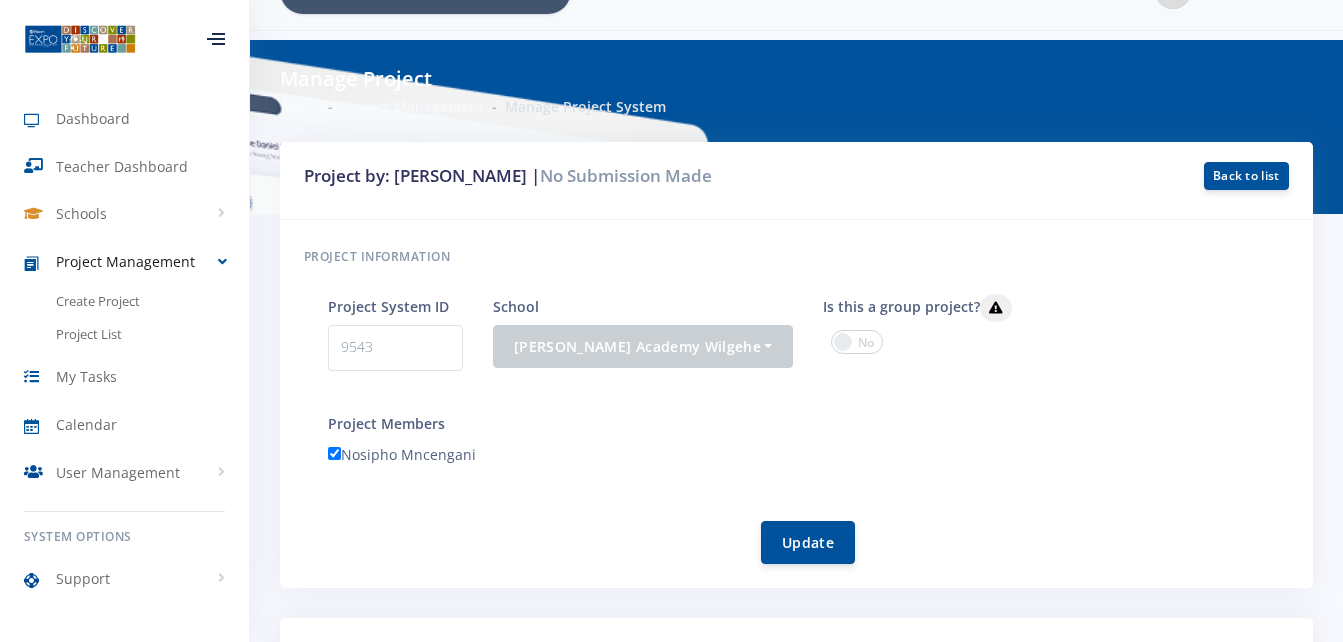 click at bounding box center (857, 342) 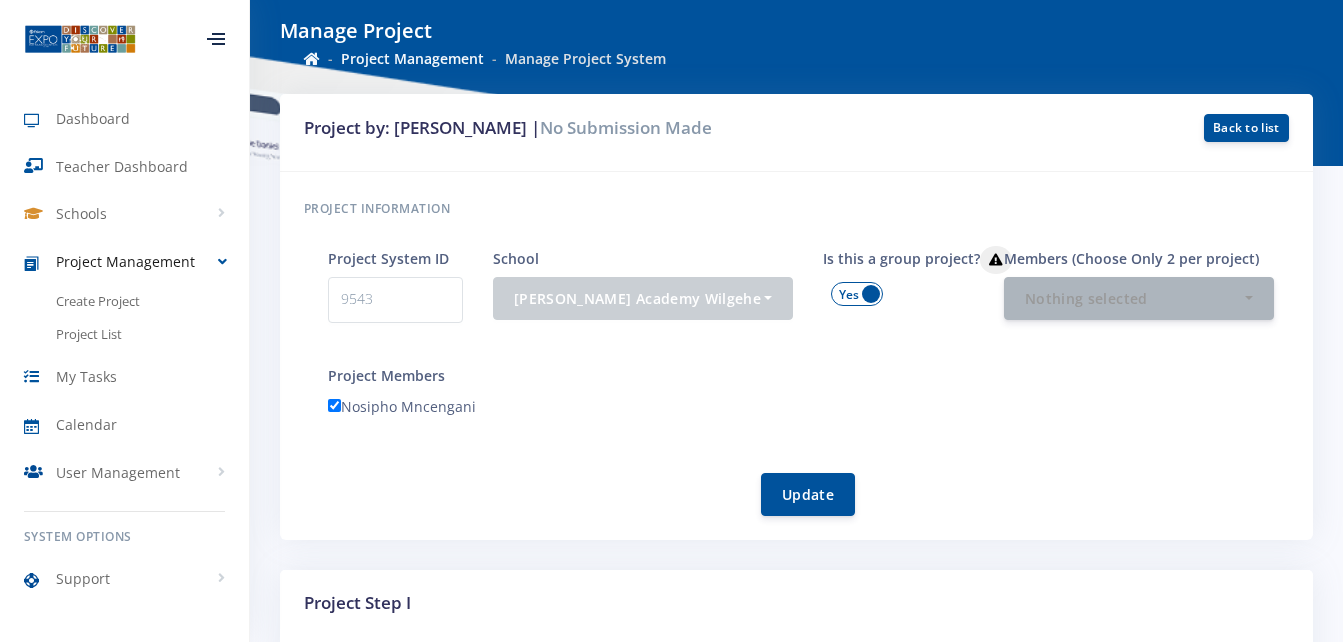 scroll, scrollTop: 98, scrollLeft: 0, axis: vertical 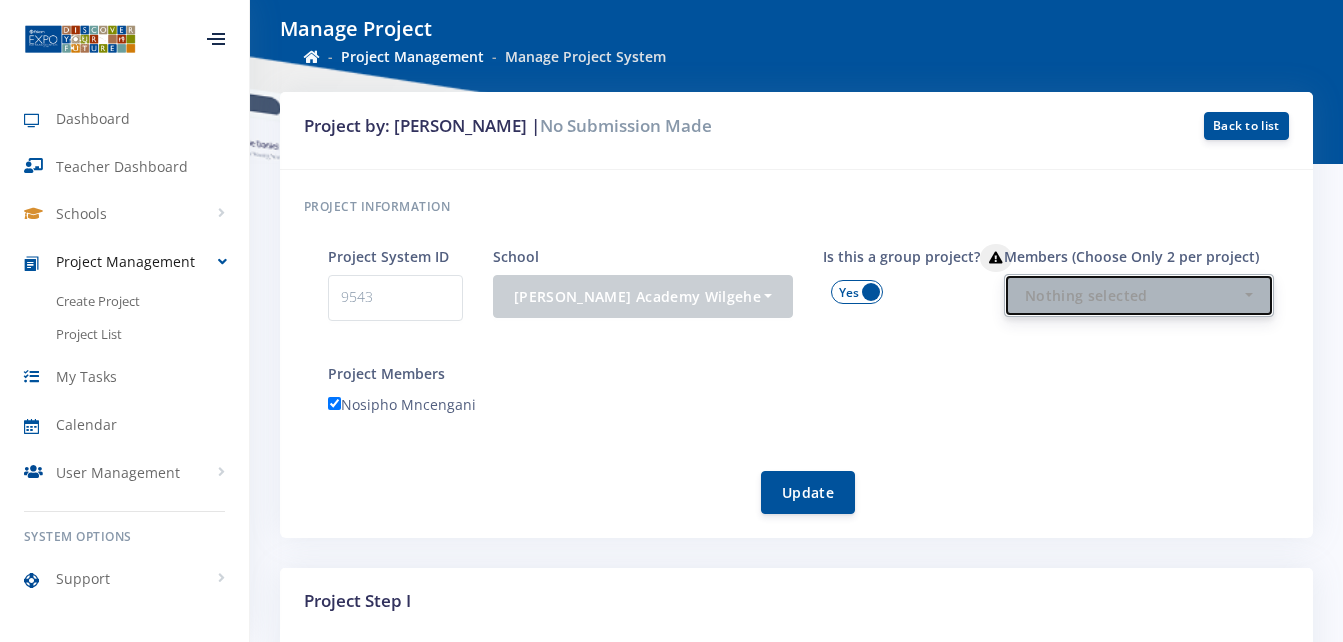 click on "Nothing selected" at bounding box center (1133, 295) 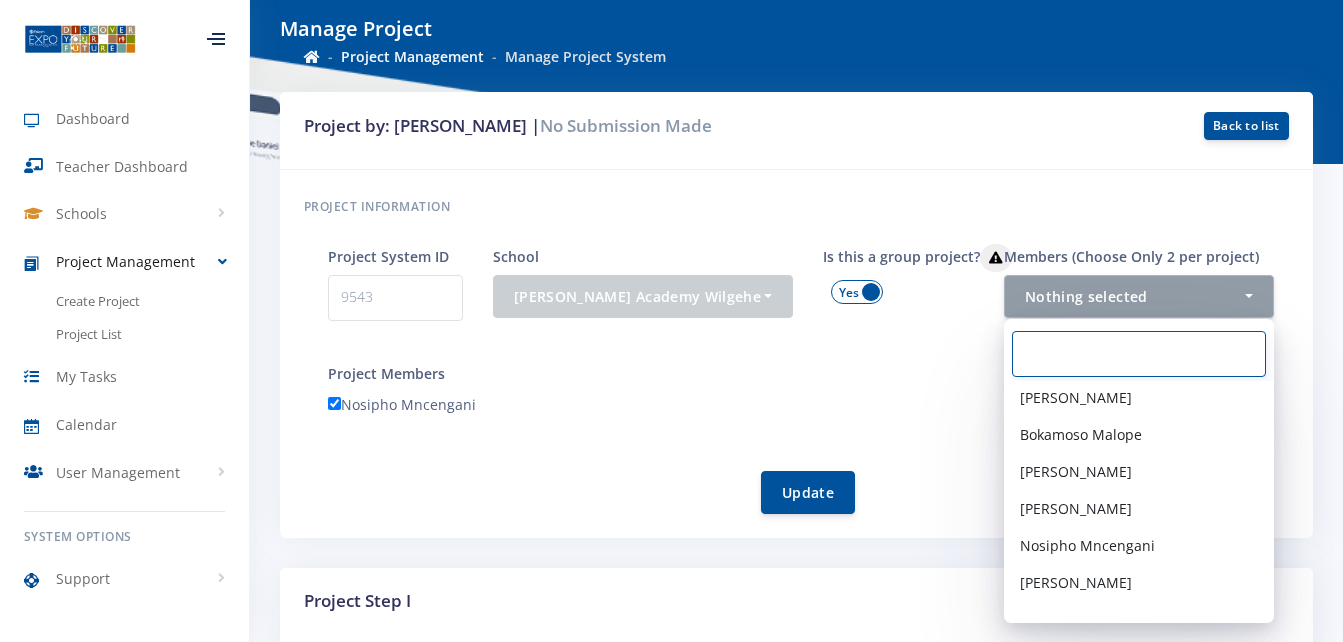 scroll, scrollTop: 173, scrollLeft: 0, axis: vertical 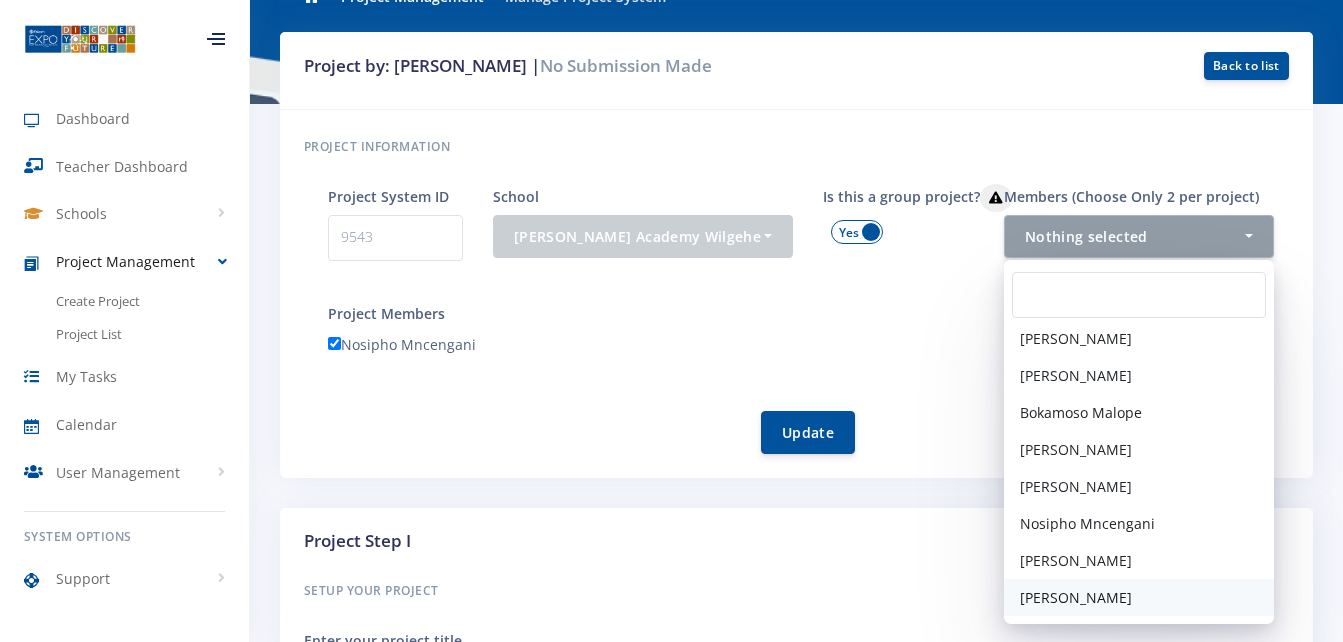 click on "lelwa kanyane" at bounding box center [1076, 597] 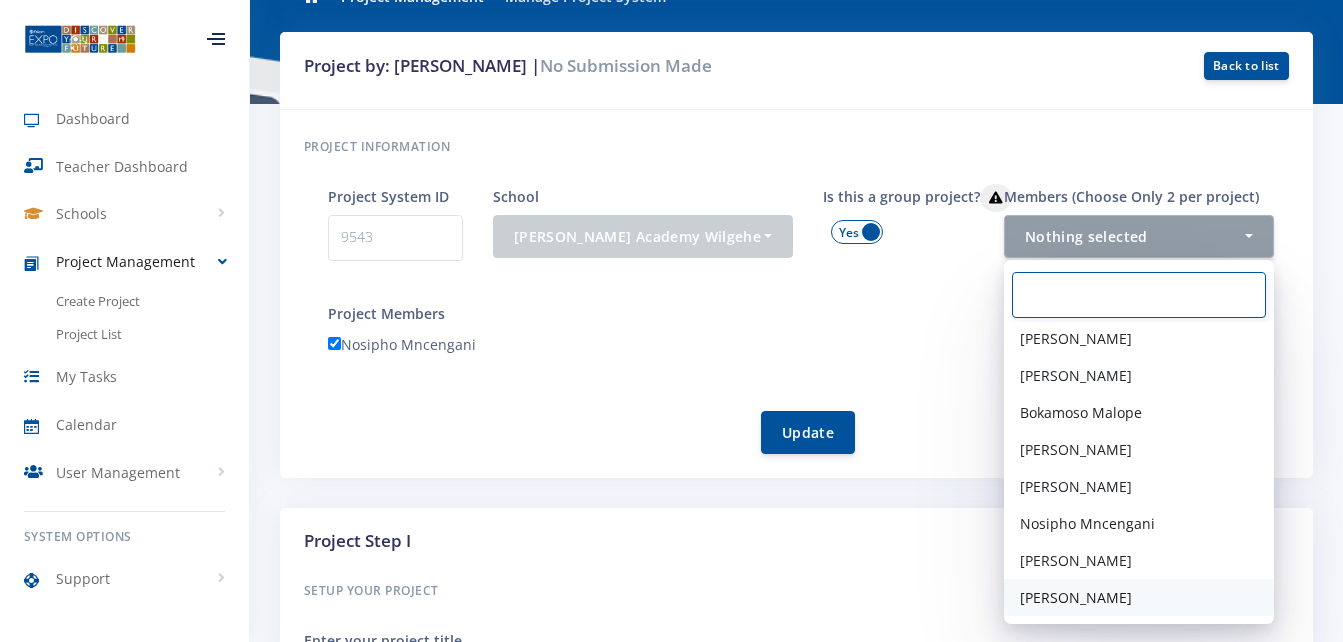 select on "38795" 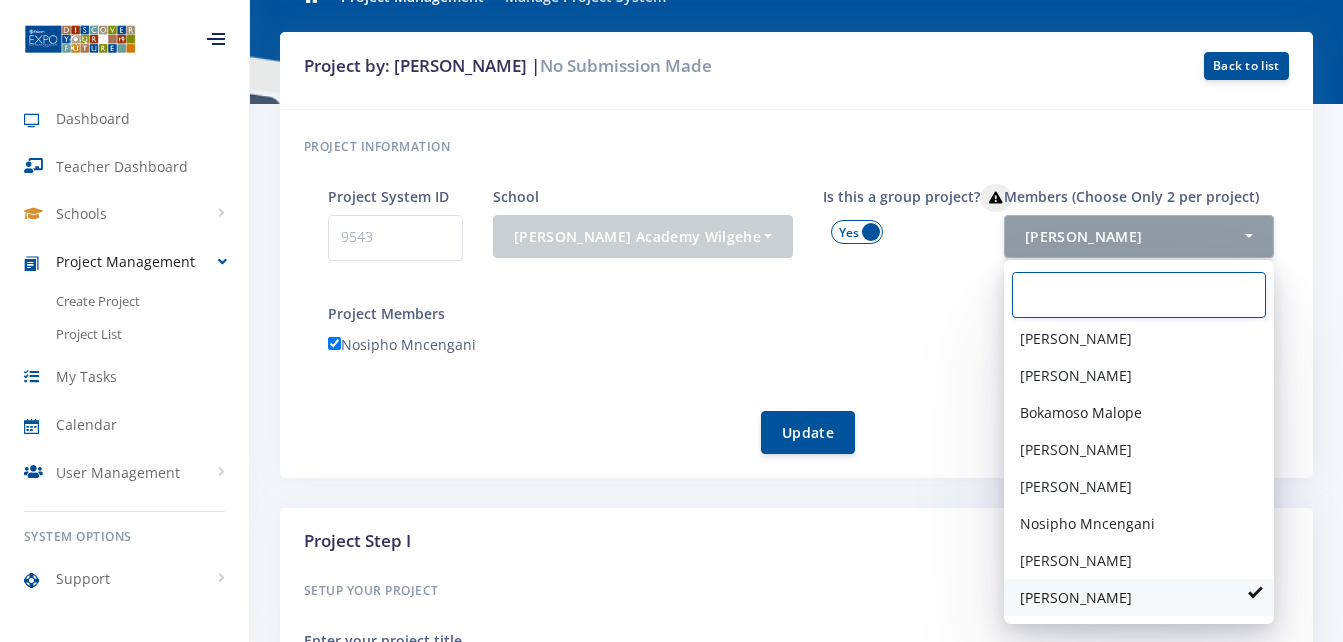 scroll, scrollTop: 177, scrollLeft: 0, axis: vertical 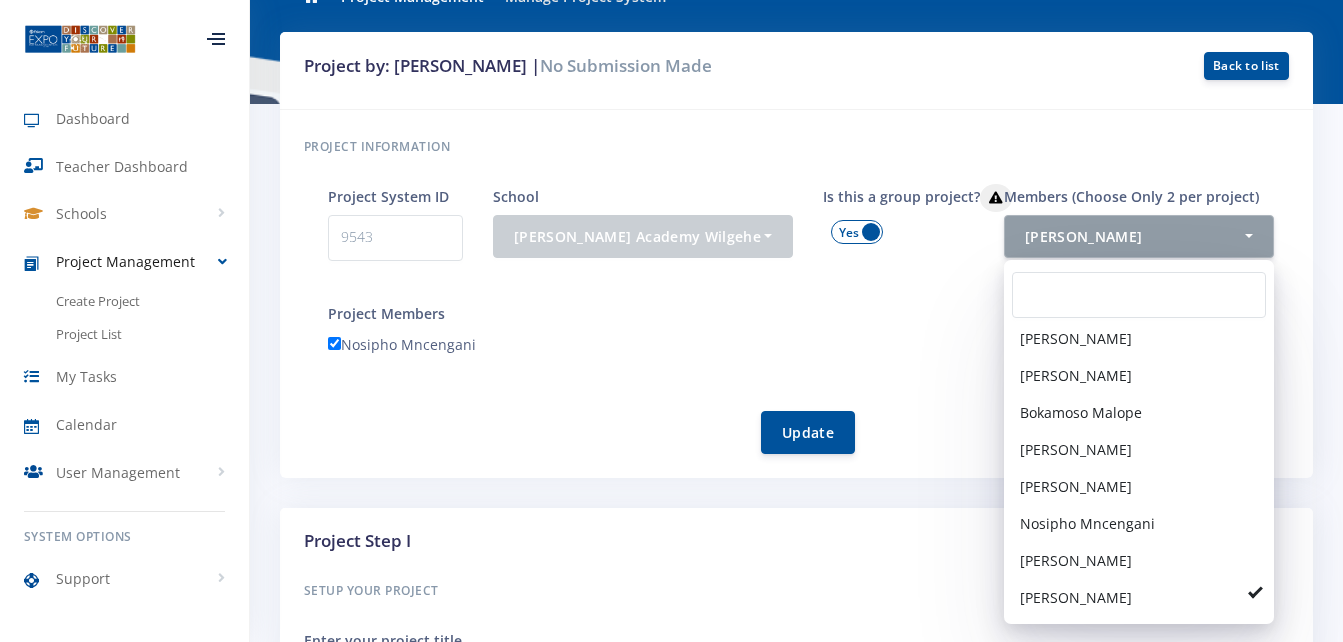 click on "Project information
Project System ID
9543
School
-
Curro Academy Wilgeheuwel Combined
Curro Academy Wilgeheuwel Combined" at bounding box center (796, 294) 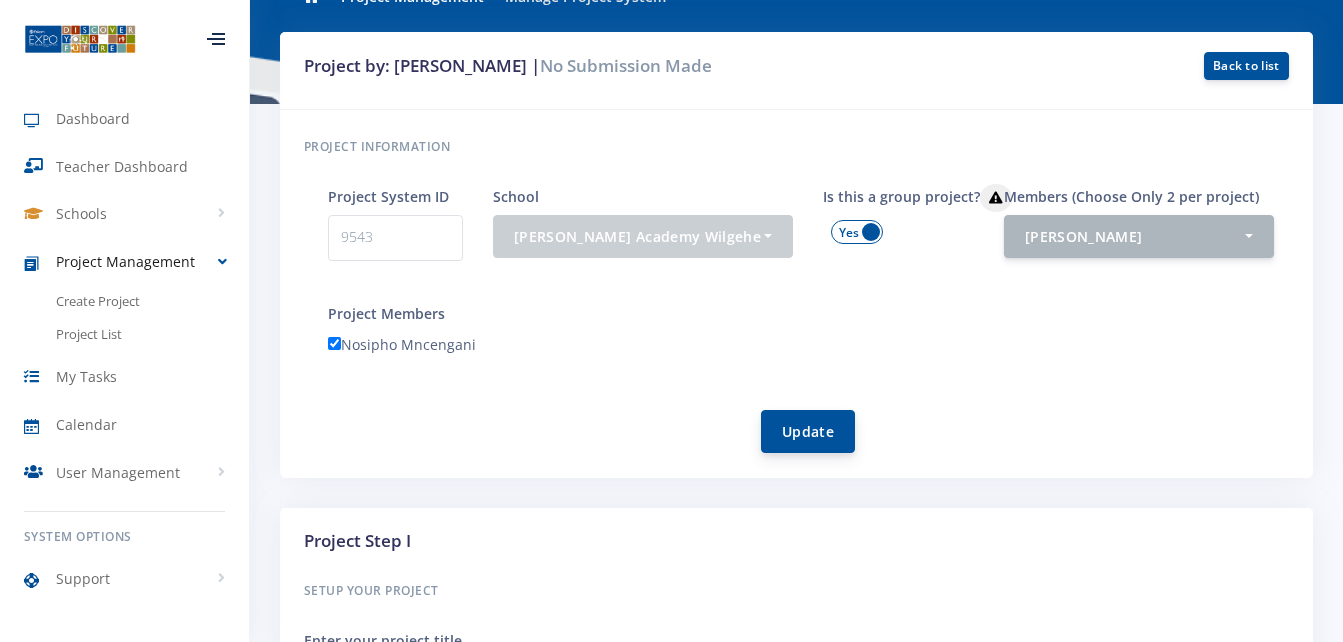 click on "Update" at bounding box center [808, 431] 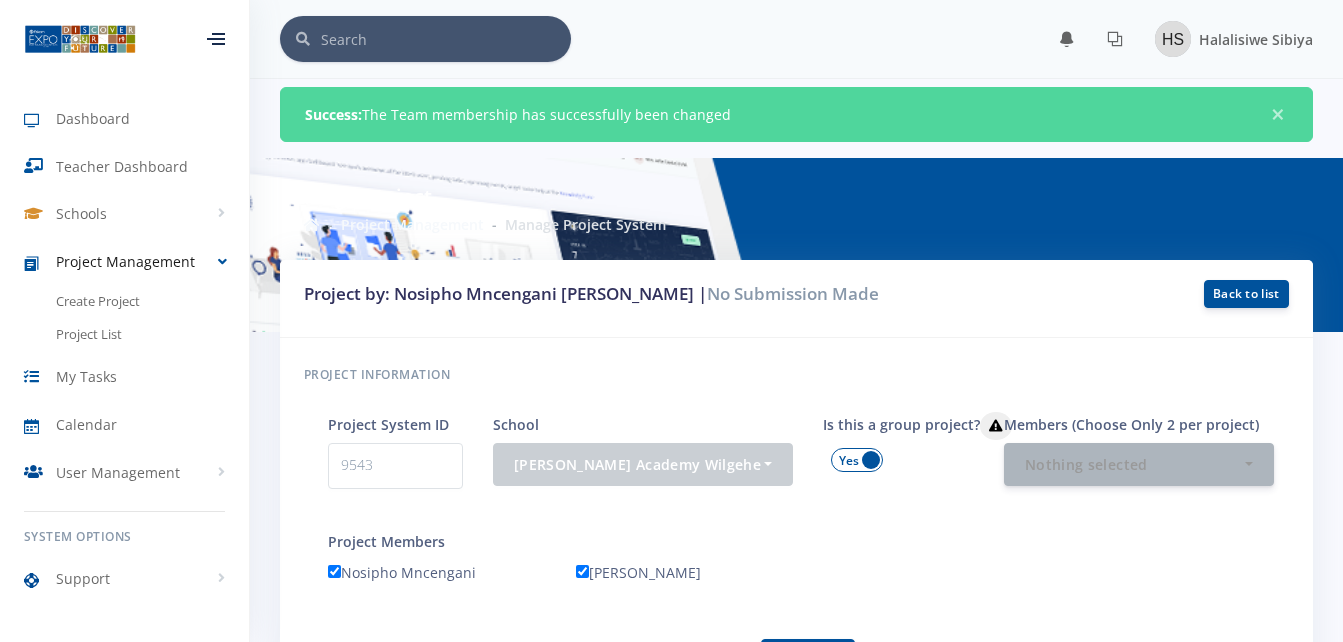 scroll, scrollTop: 0, scrollLeft: 0, axis: both 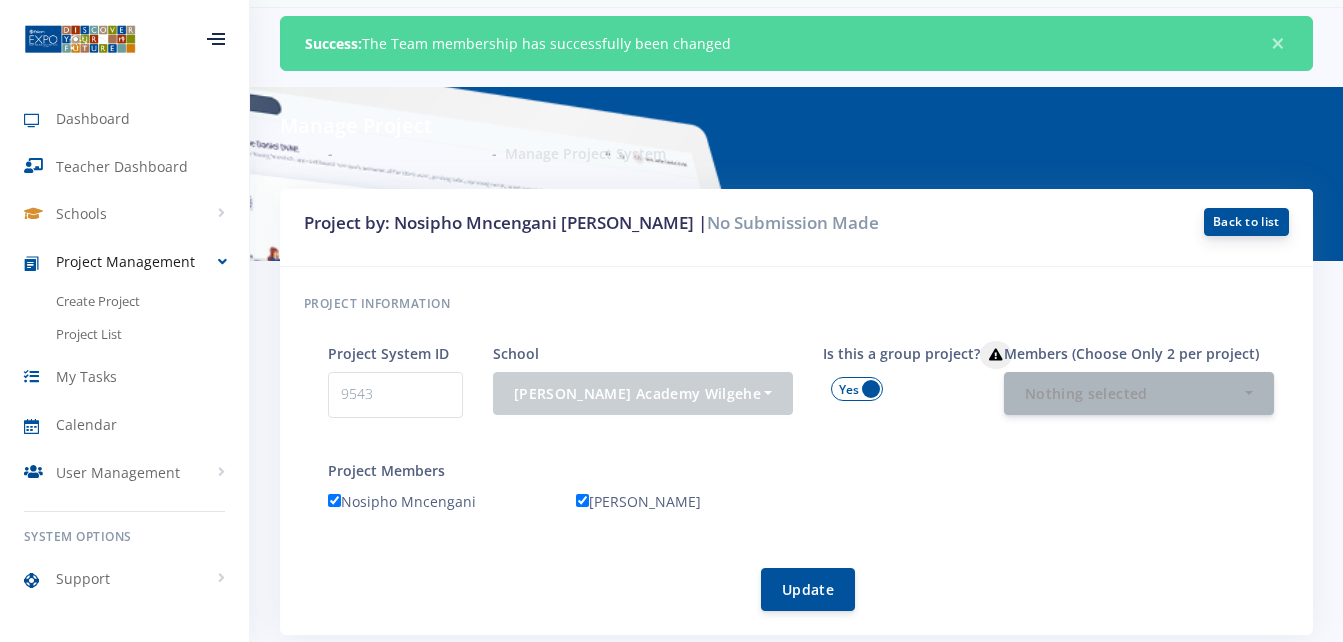 click on "Back to list" at bounding box center [1246, 222] 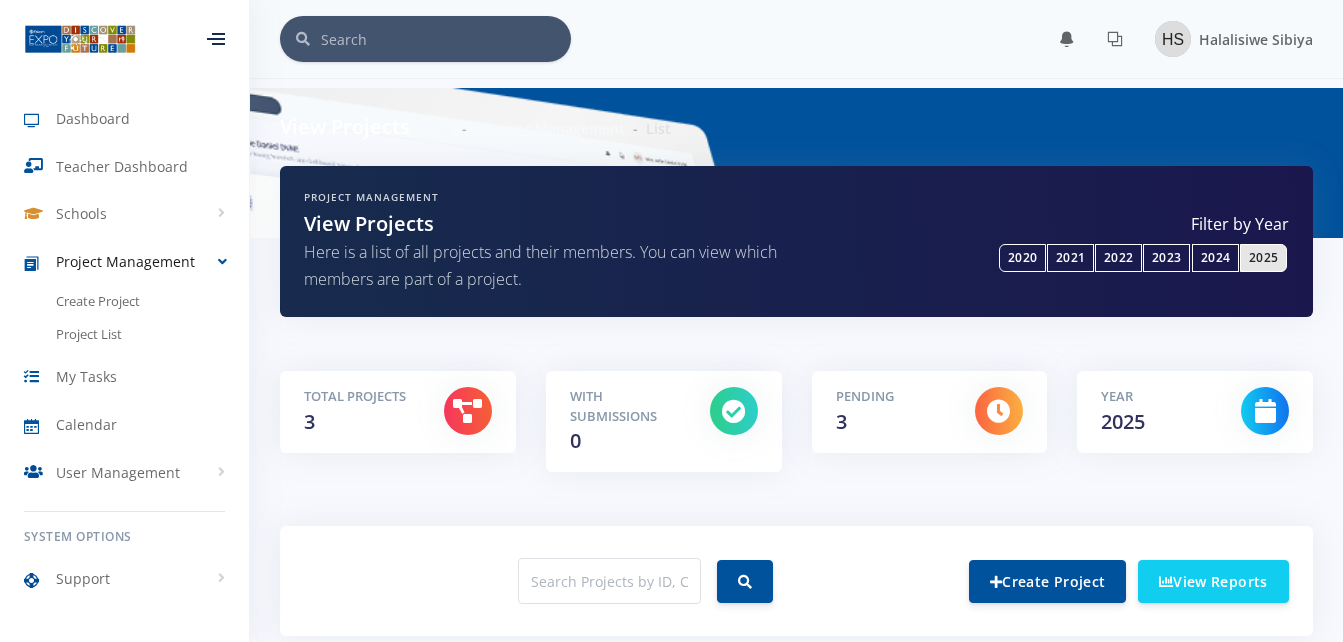 scroll, scrollTop: 0, scrollLeft: 0, axis: both 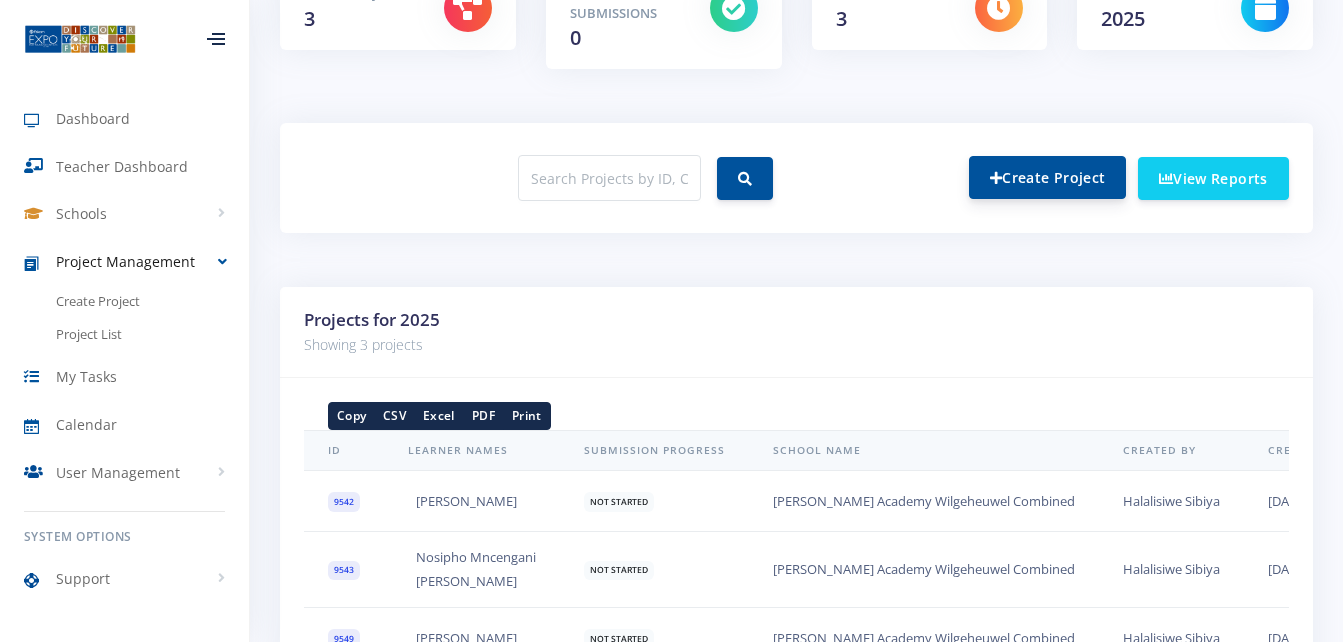 click on "Create Project" at bounding box center (1047, 177) 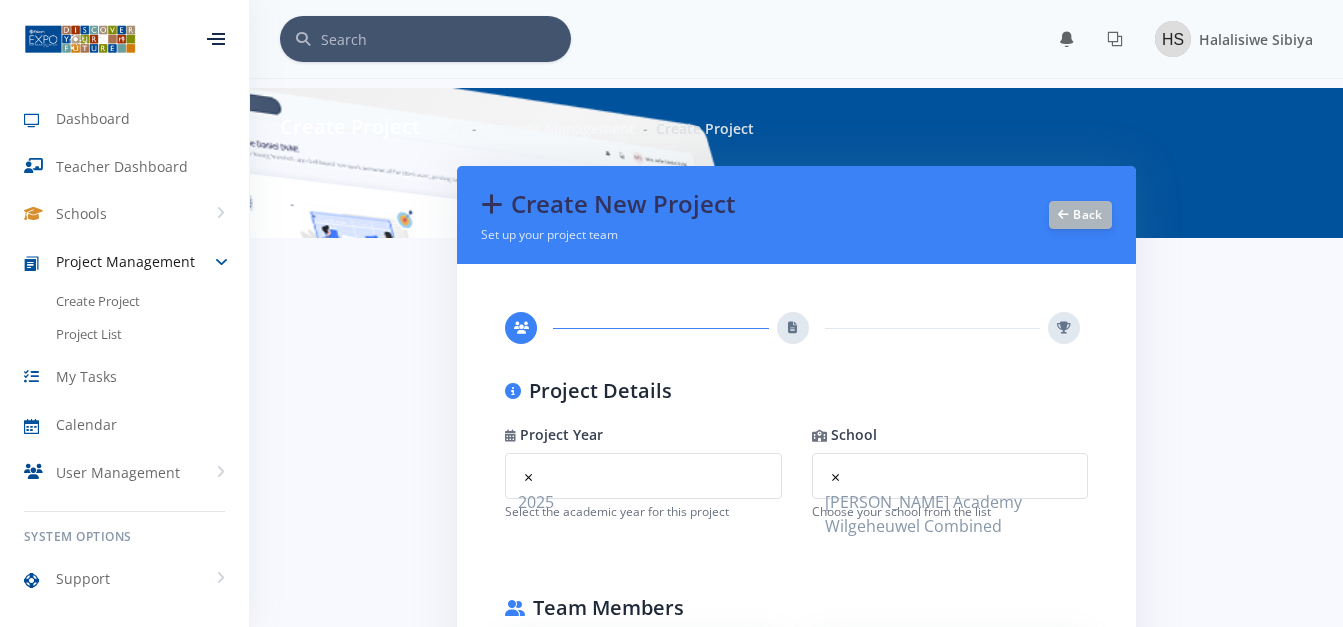 scroll, scrollTop: 0, scrollLeft: 0, axis: both 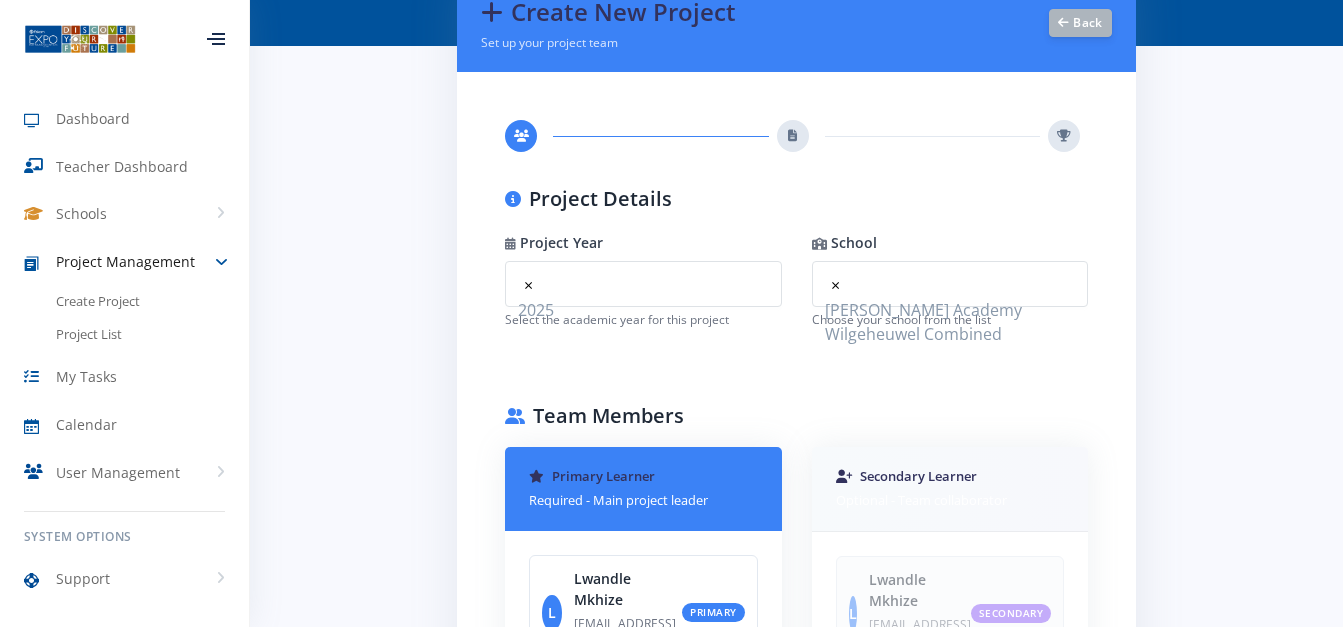 click on "Primary Learner
Required - Main project leader
L
Lwandle [GEOGRAPHIC_DATA]" at bounding box center (643, 855) 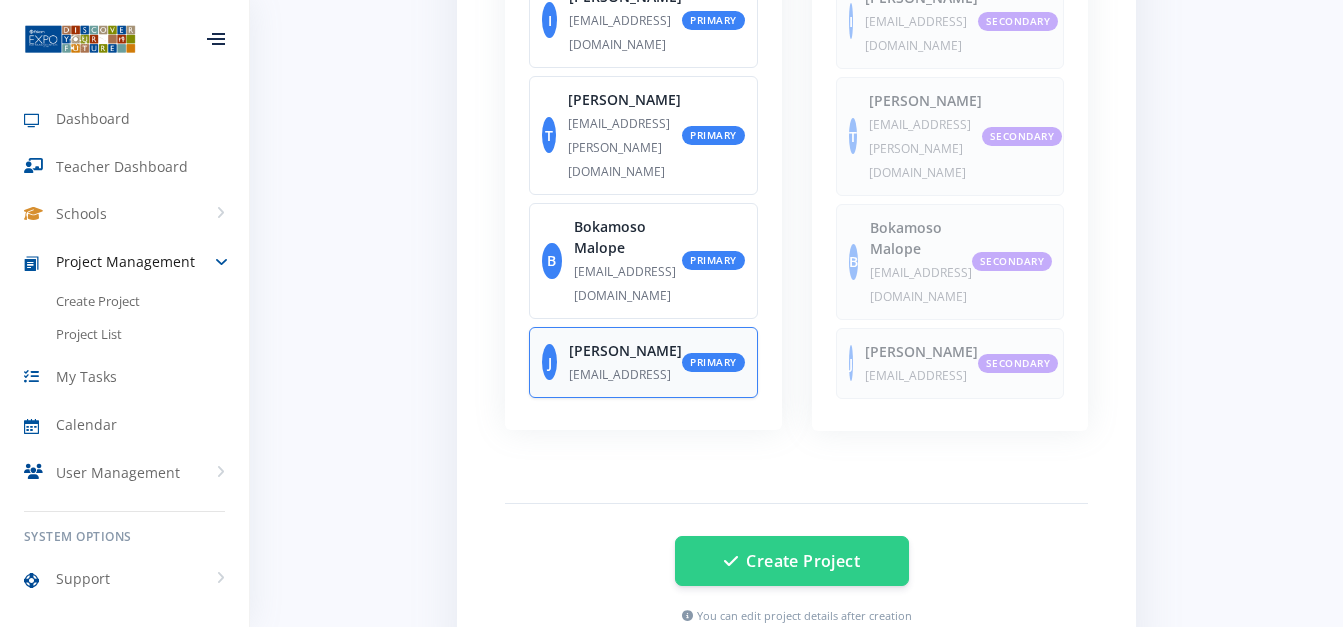 scroll, scrollTop: 1002, scrollLeft: 0, axis: vertical 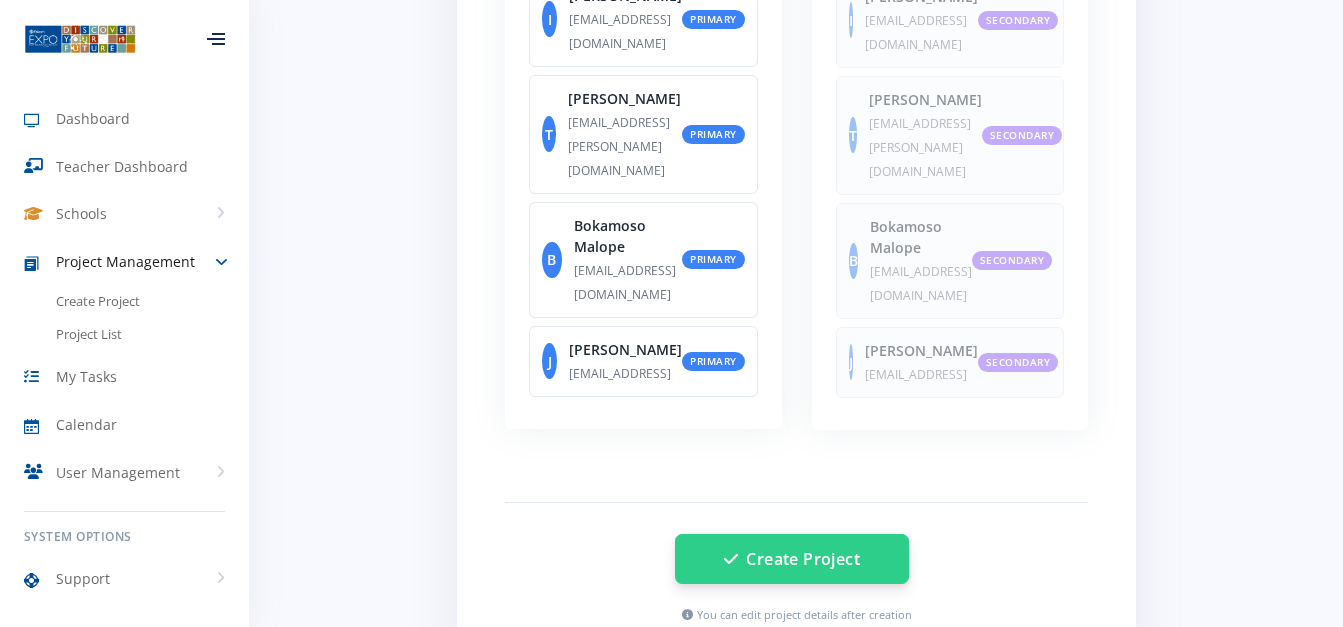click on "Create Project" at bounding box center [792, 559] 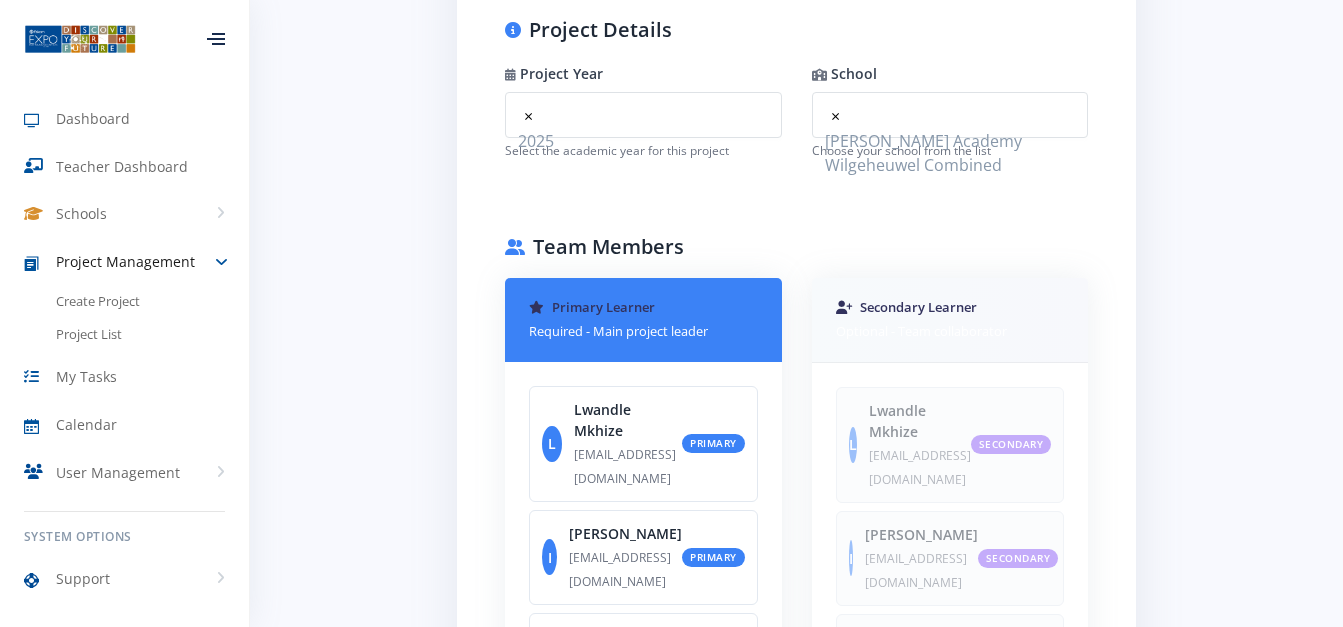 scroll, scrollTop: 360, scrollLeft: 0, axis: vertical 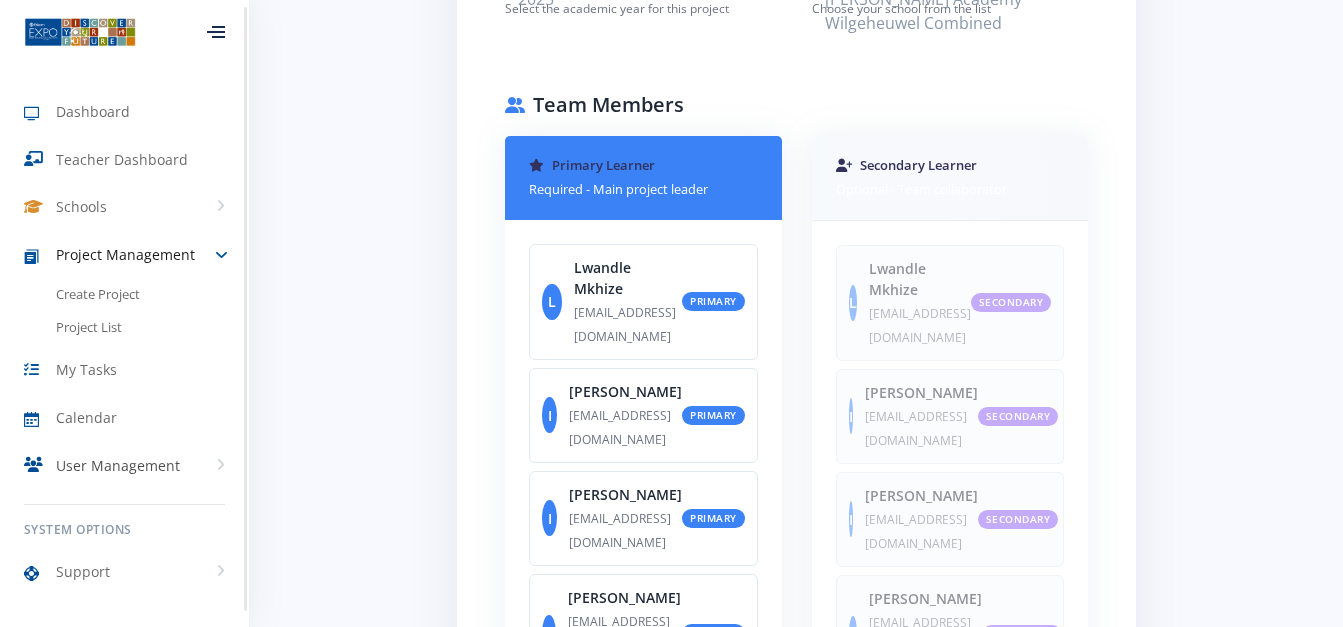 click on "User Management" at bounding box center (118, 465) 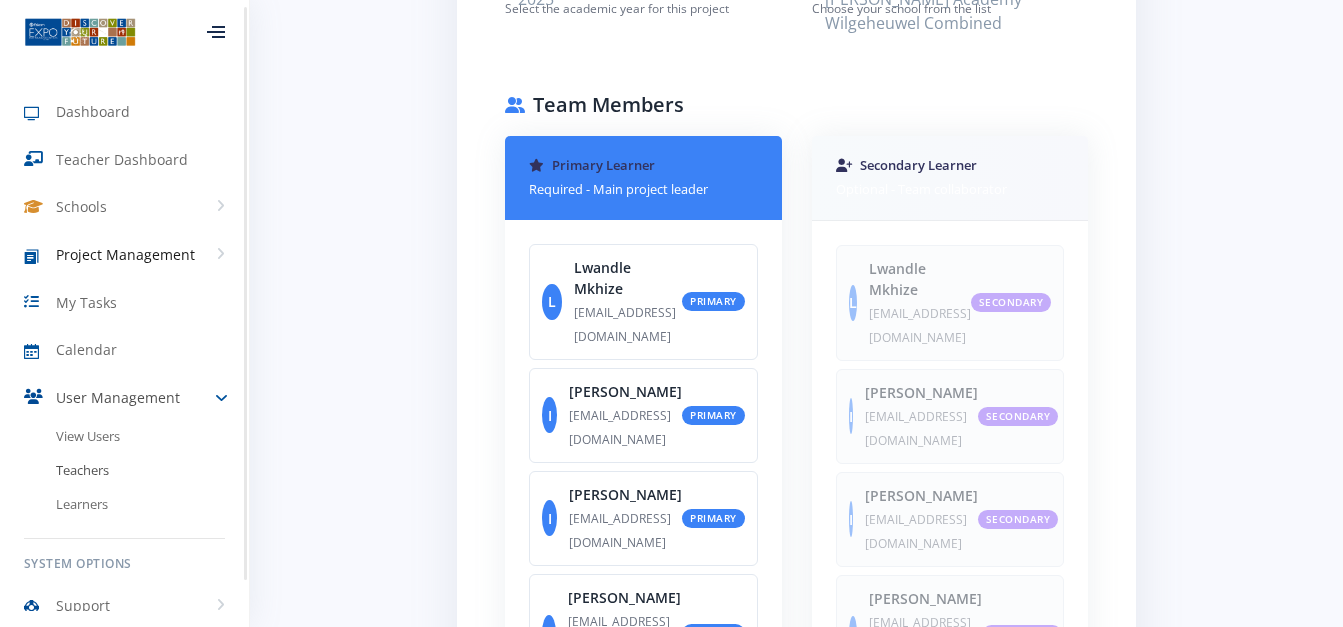 click on "Teachers" at bounding box center (124, 471) 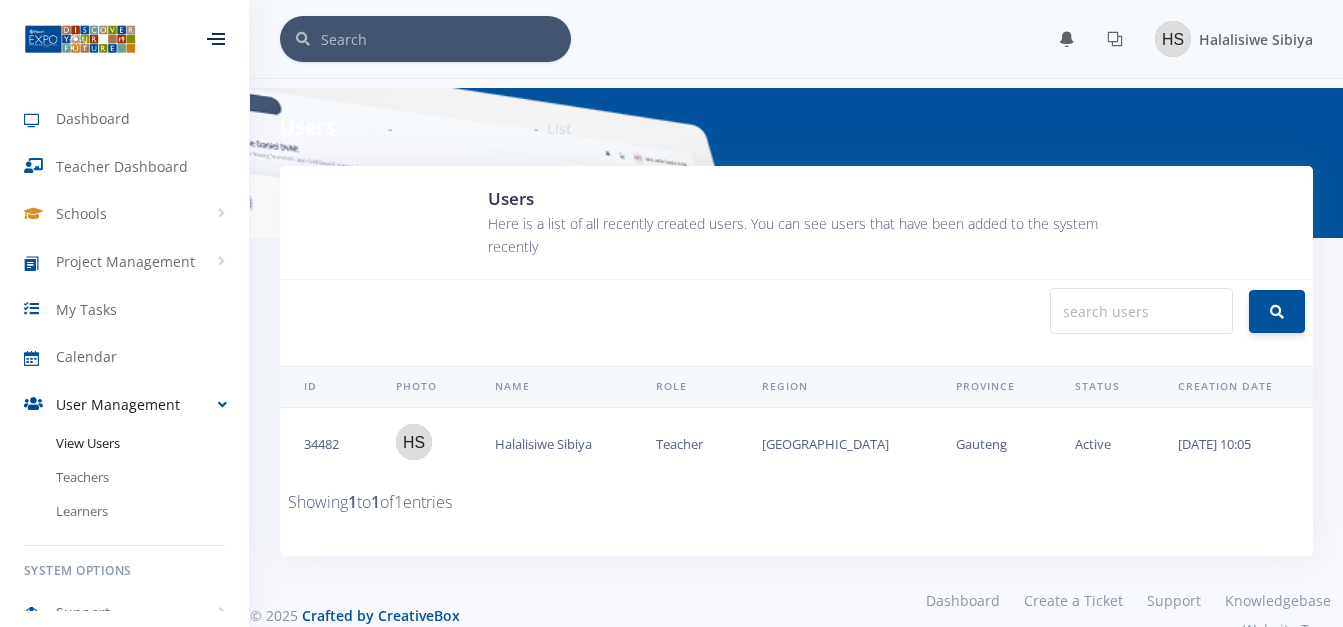 scroll, scrollTop: 0, scrollLeft: 0, axis: both 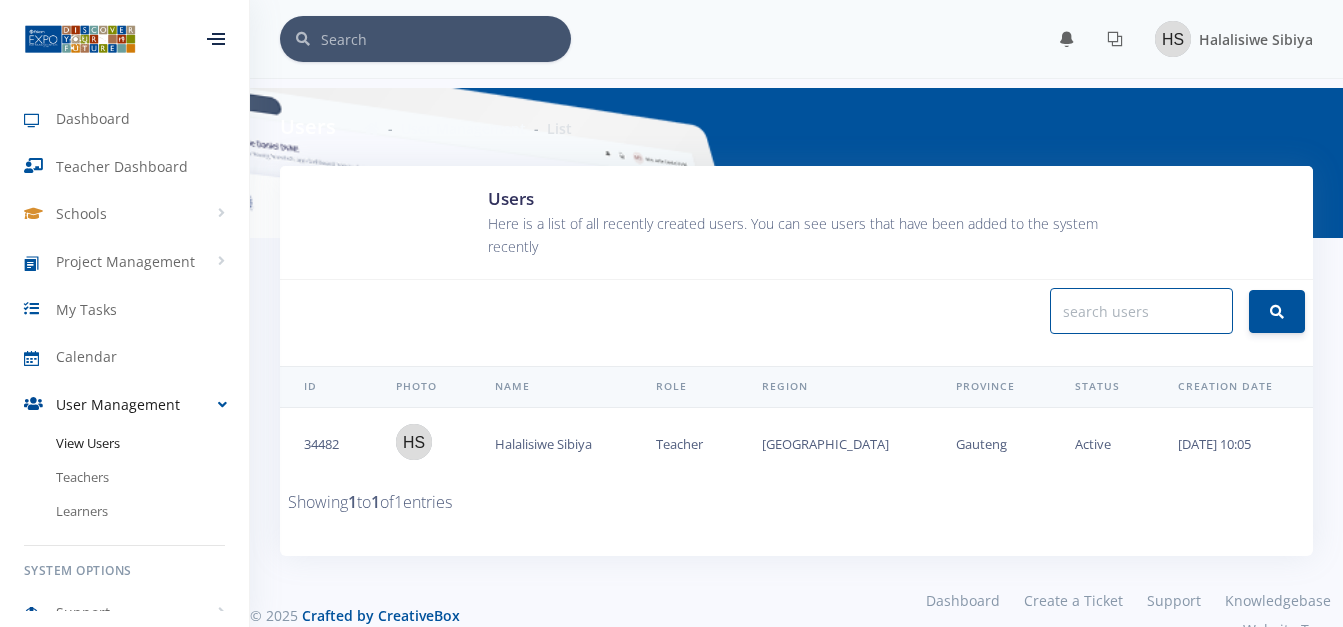 click at bounding box center (1141, 311) 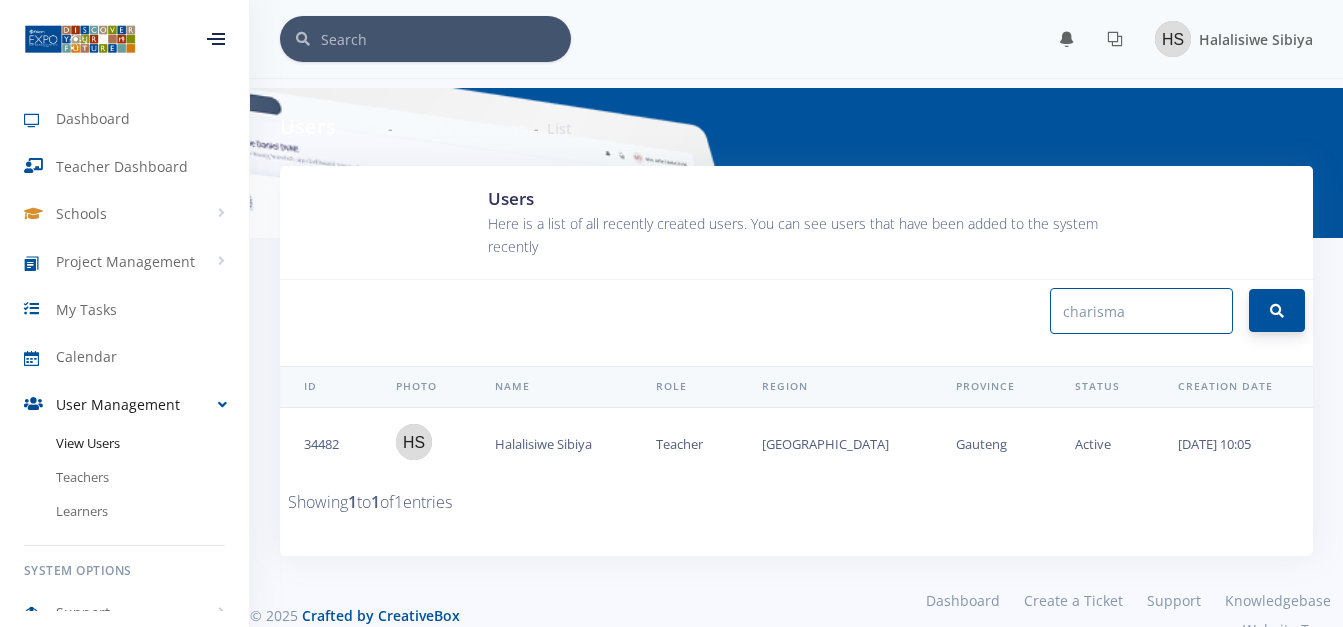 type on "charisma" 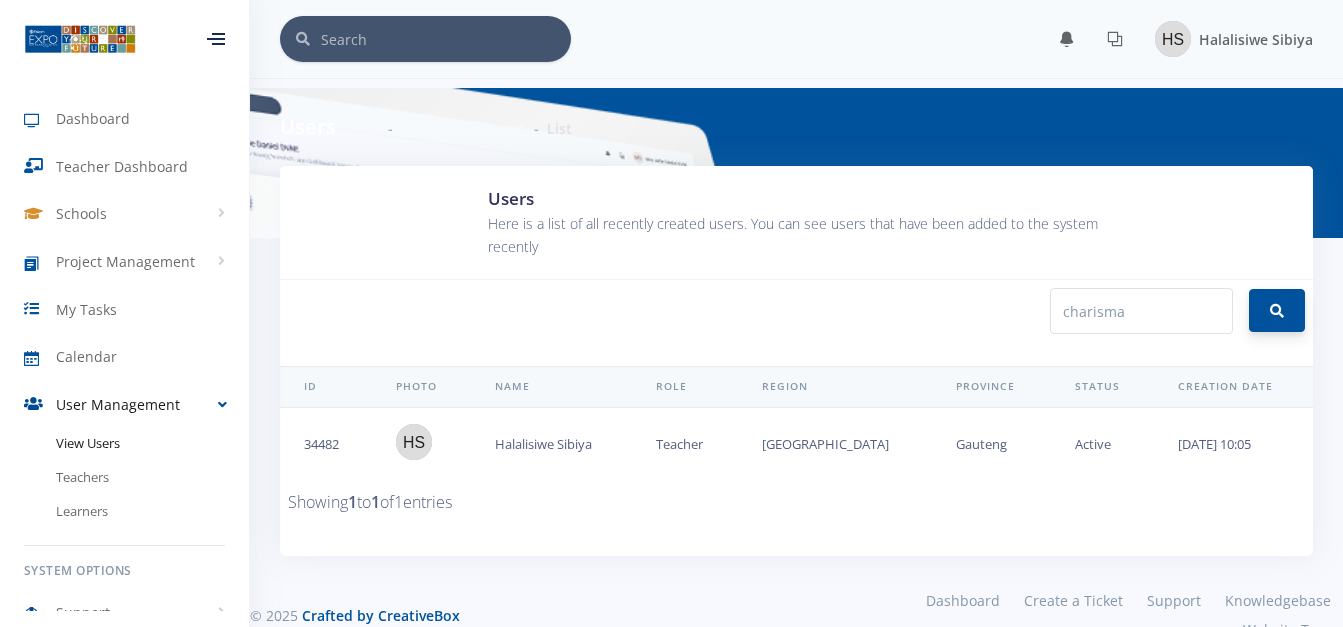 click at bounding box center [1277, 311] 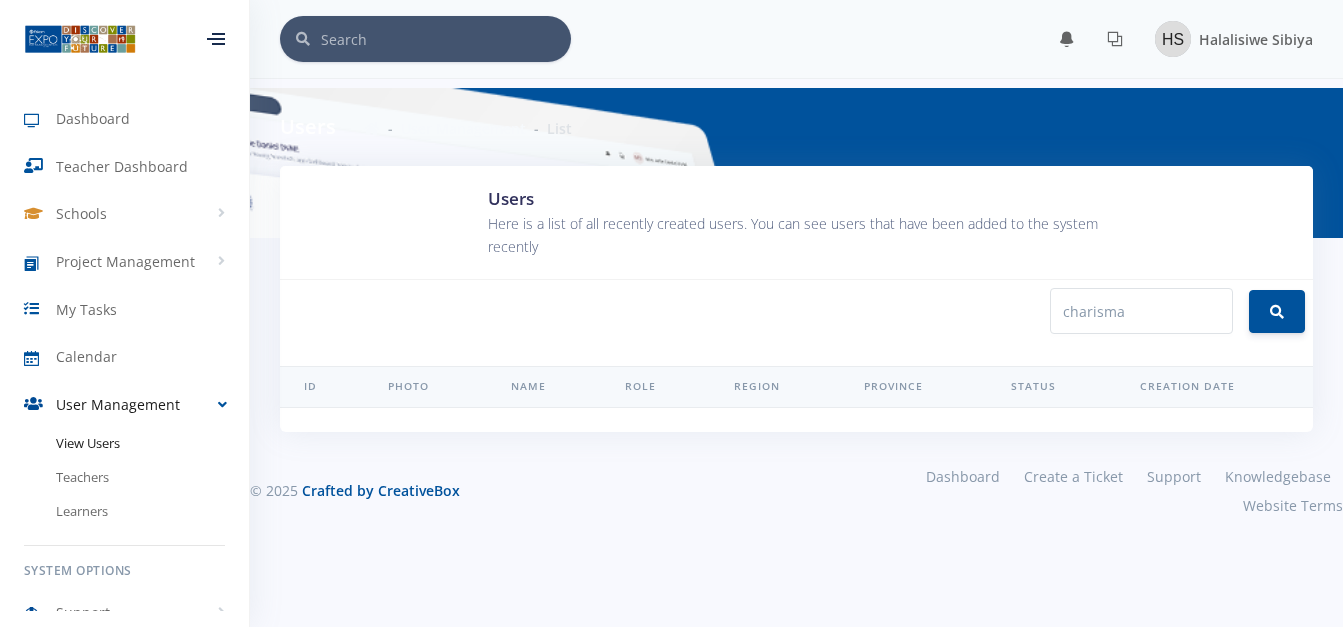 scroll, scrollTop: 0, scrollLeft: 0, axis: both 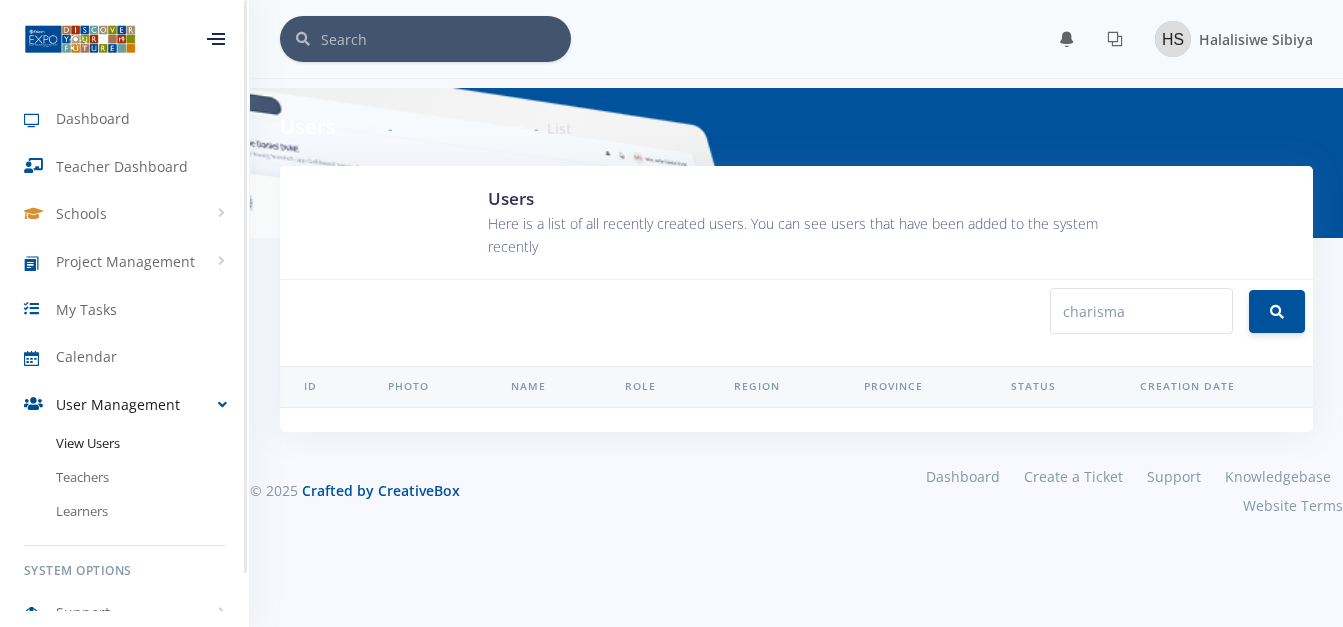click on "View Users" at bounding box center [124, 444] 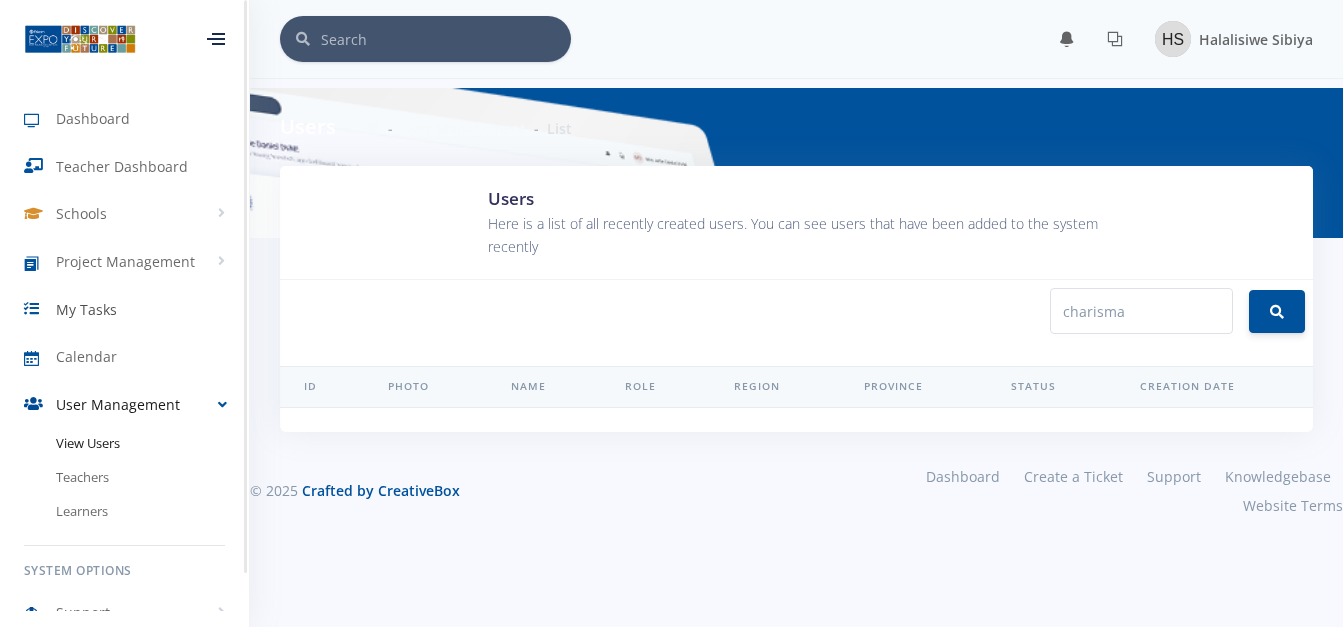 click on "My Tasks" at bounding box center (86, 309) 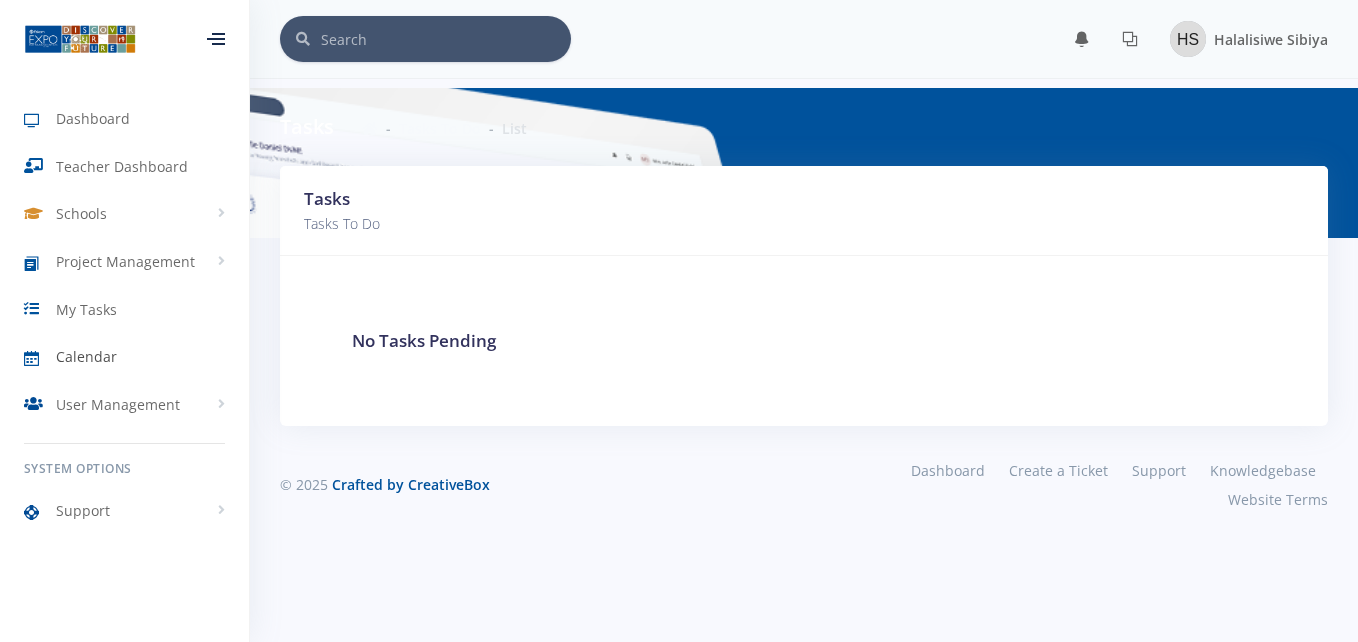 scroll, scrollTop: 0, scrollLeft: 0, axis: both 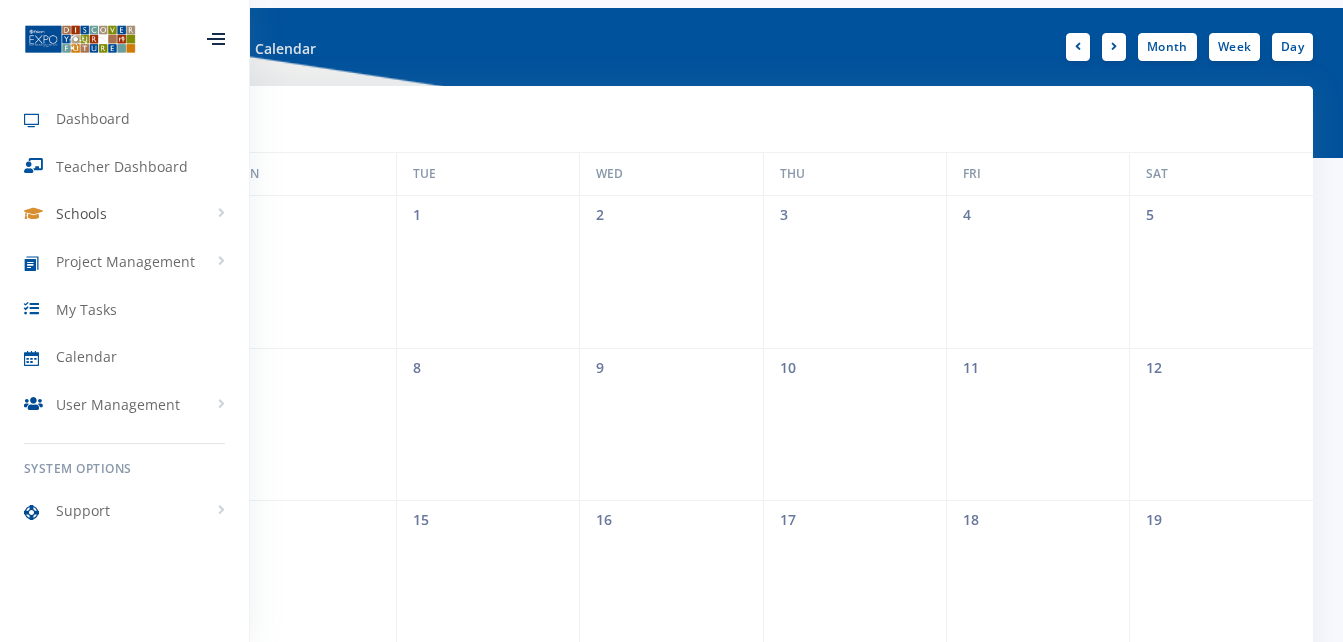 click on "Schools" at bounding box center (81, 213) 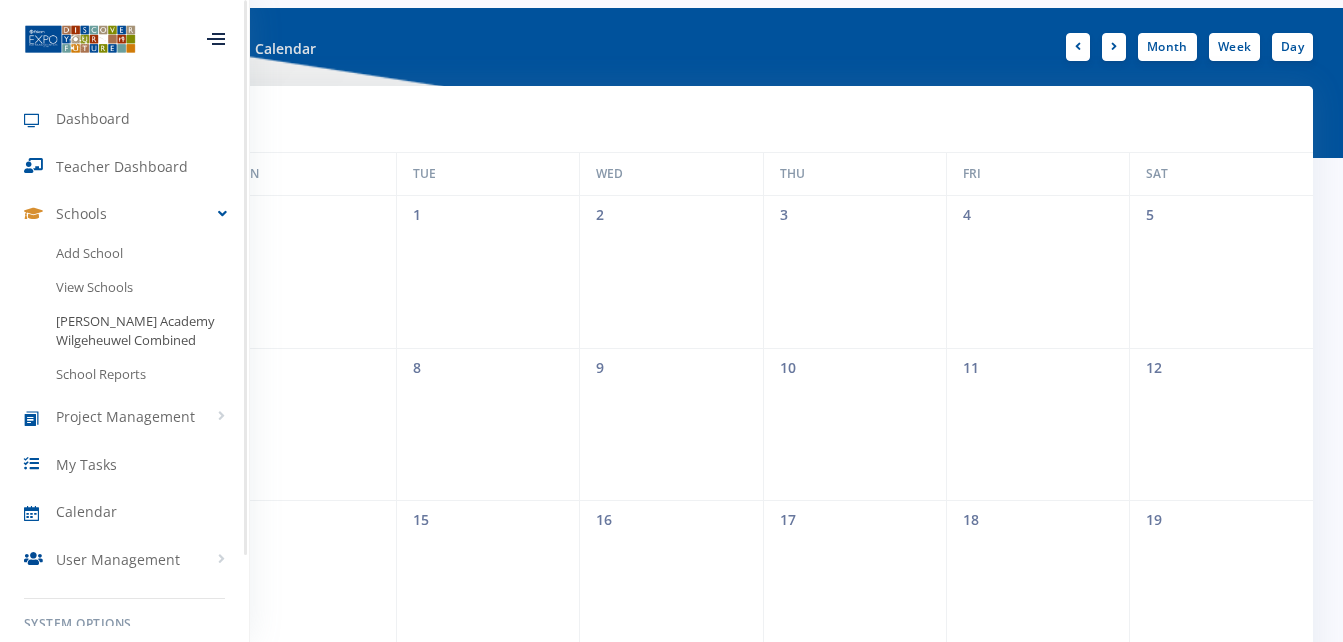 click on "[PERSON_NAME] Academy Wilgeheuwel Combined" at bounding box center (124, 331) 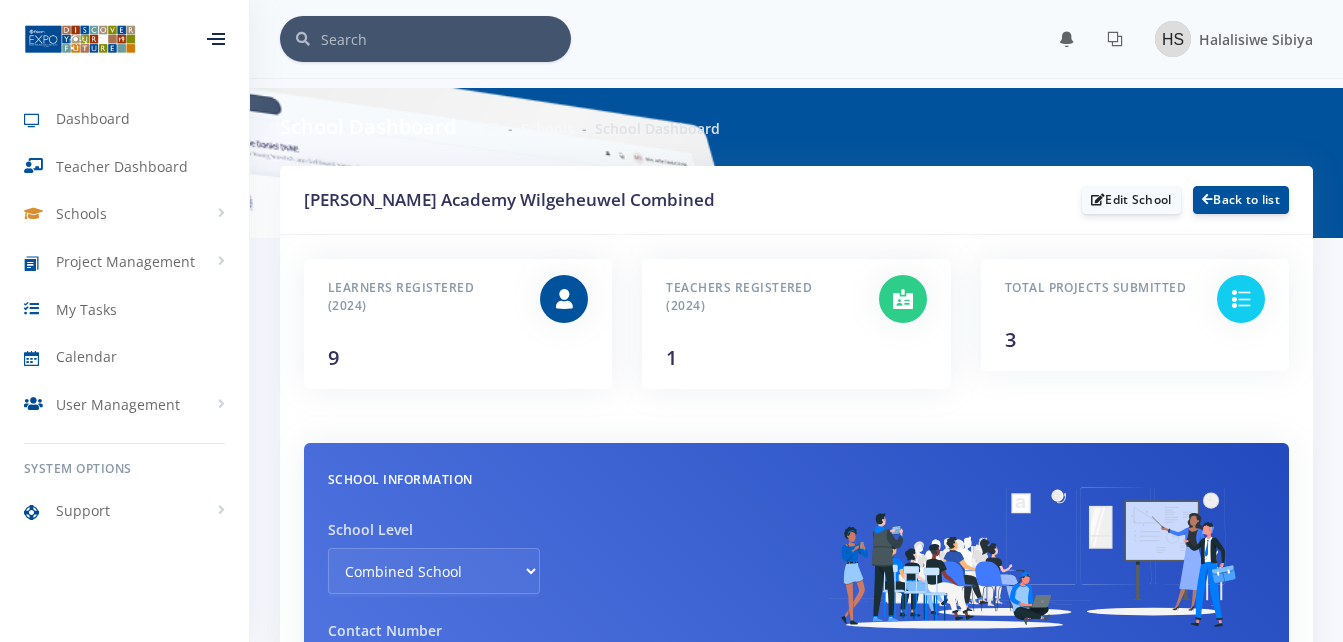 scroll, scrollTop: 0, scrollLeft: 0, axis: both 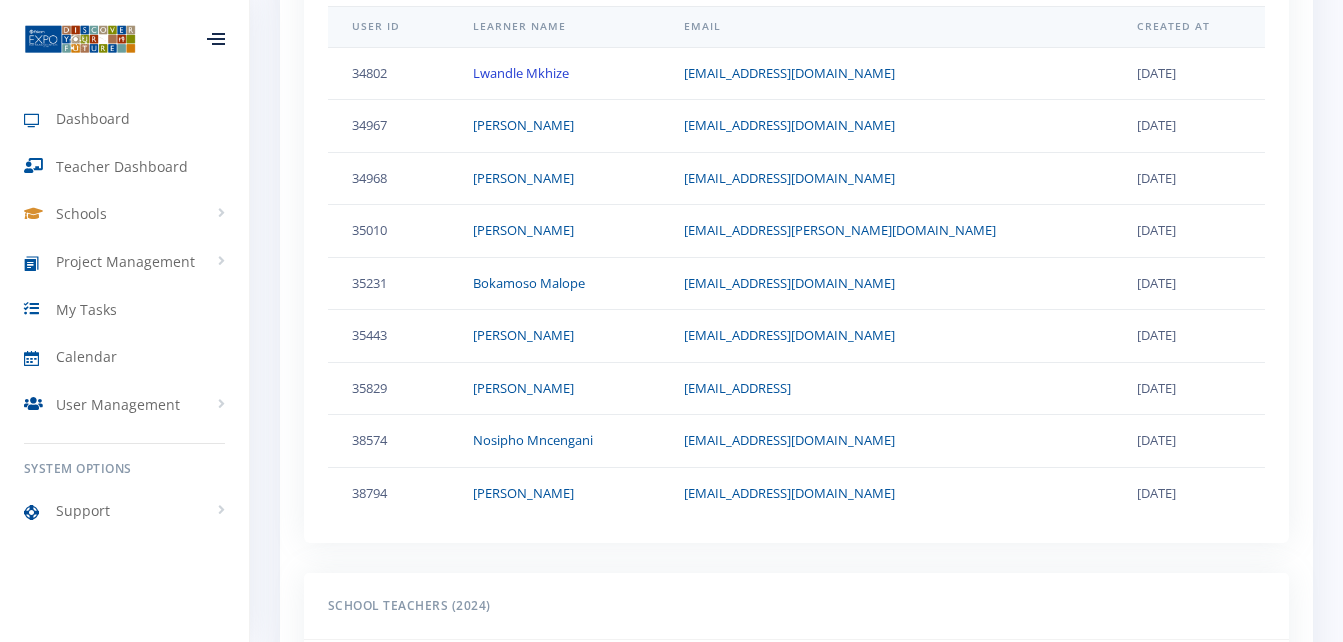 click on "Lwandle Mkhize" at bounding box center (521, 73) 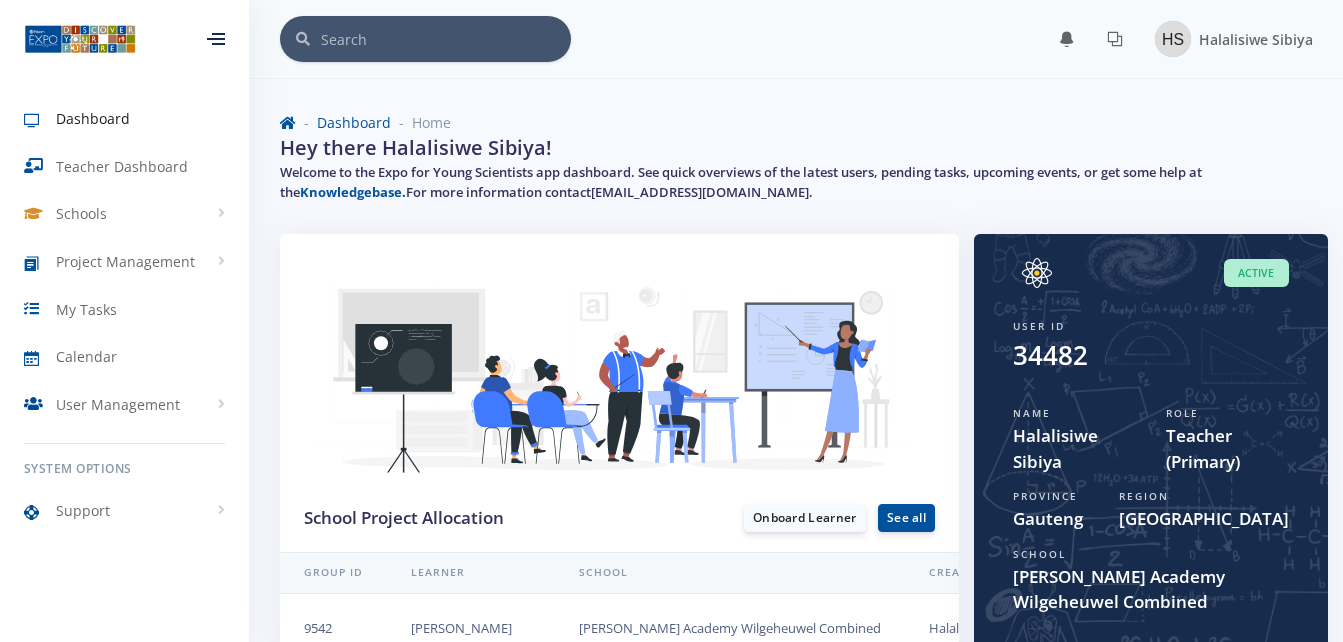 scroll, scrollTop: 0, scrollLeft: 0, axis: both 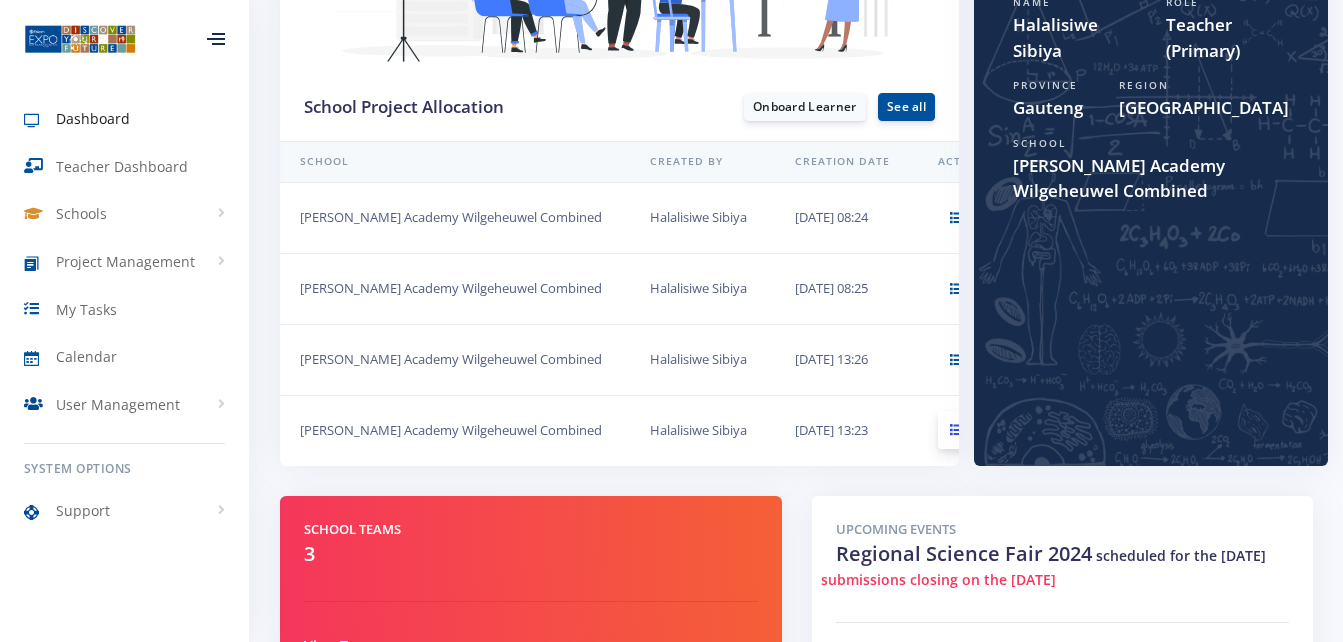 click at bounding box center (957, 430) 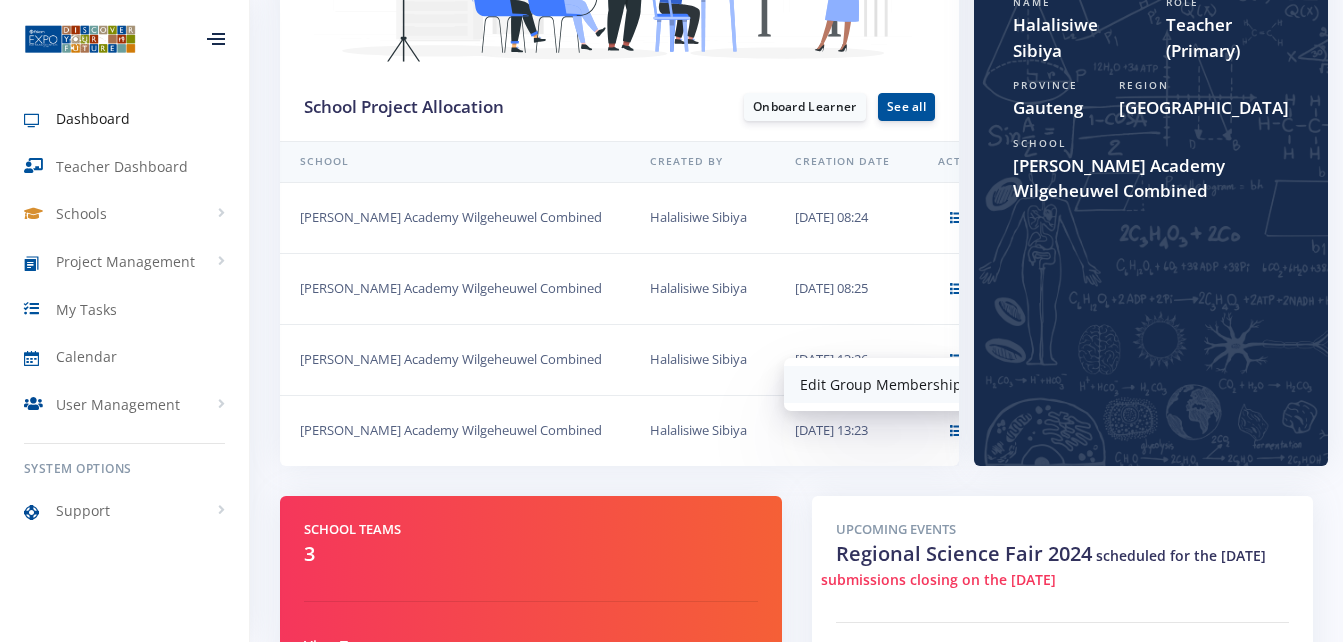 click on "Edit Group Membership" at bounding box center [881, 384] 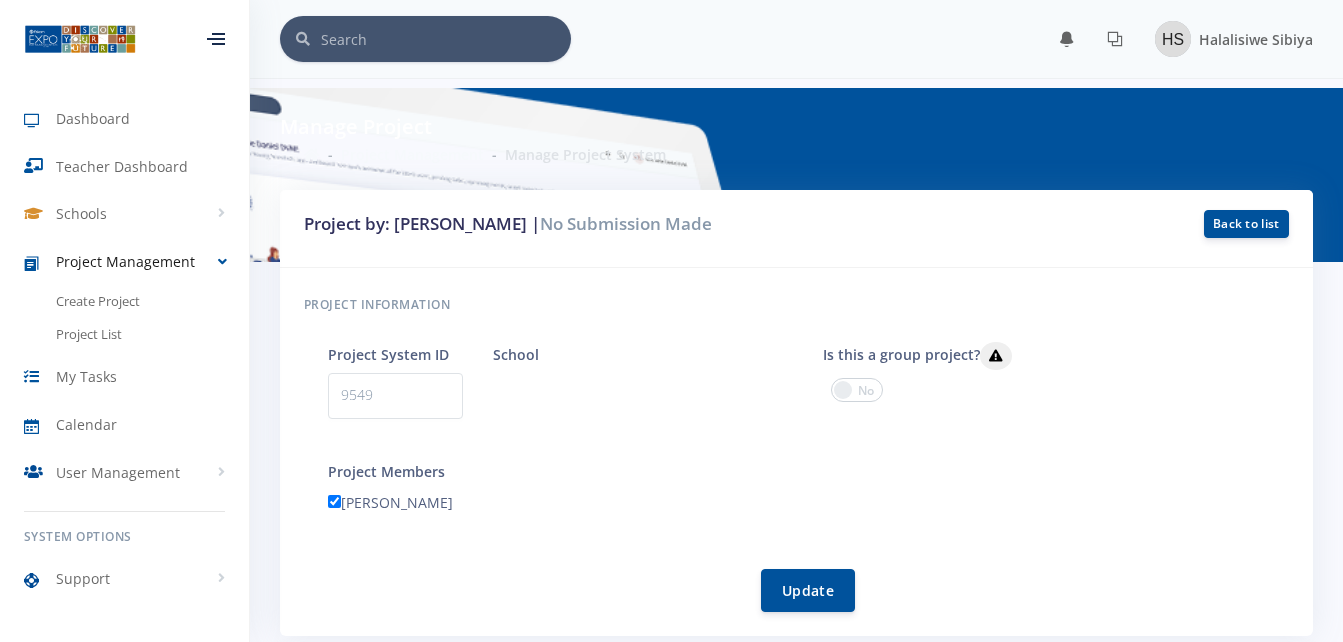 scroll, scrollTop: 0, scrollLeft: 0, axis: both 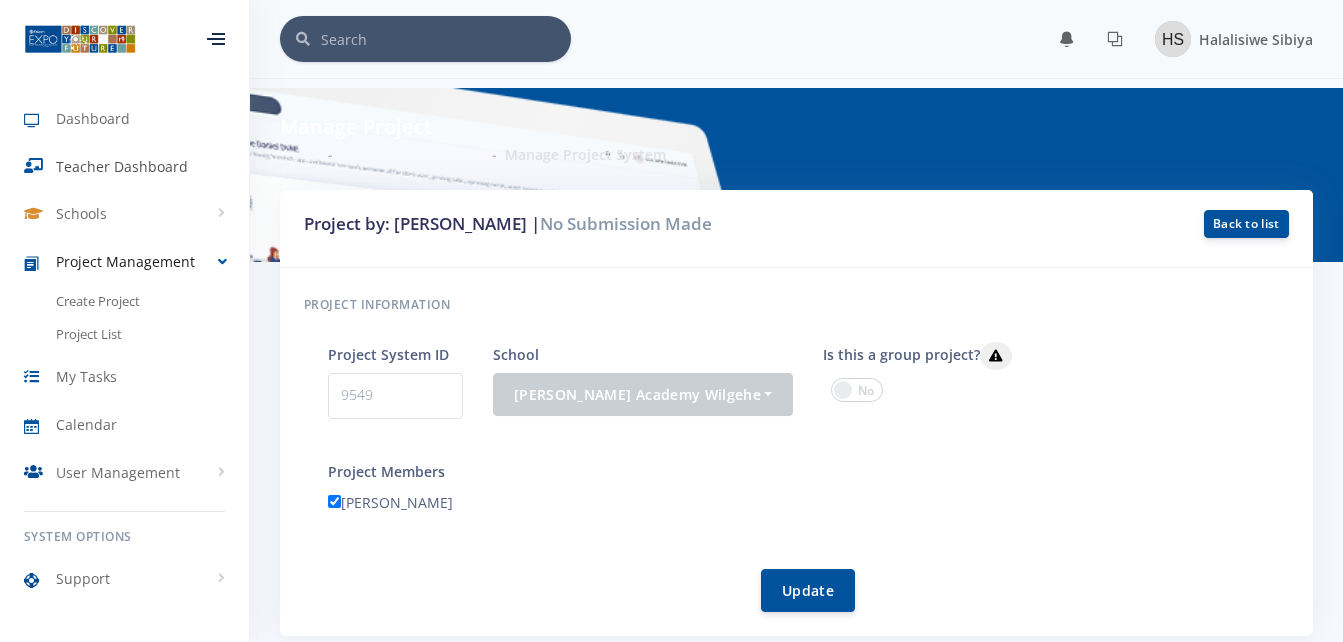 click on "Teacher Dashboard" at bounding box center (122, 166) 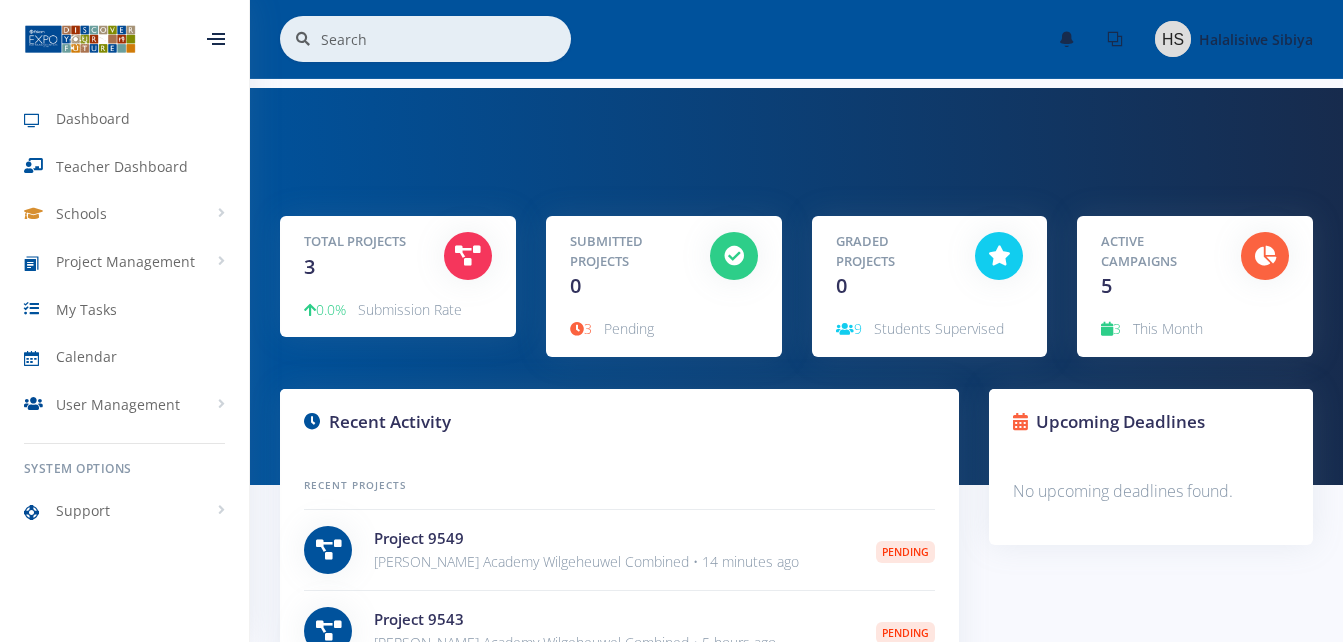scroll, scrollTop: 0, scrollLeft: 0, axis: both 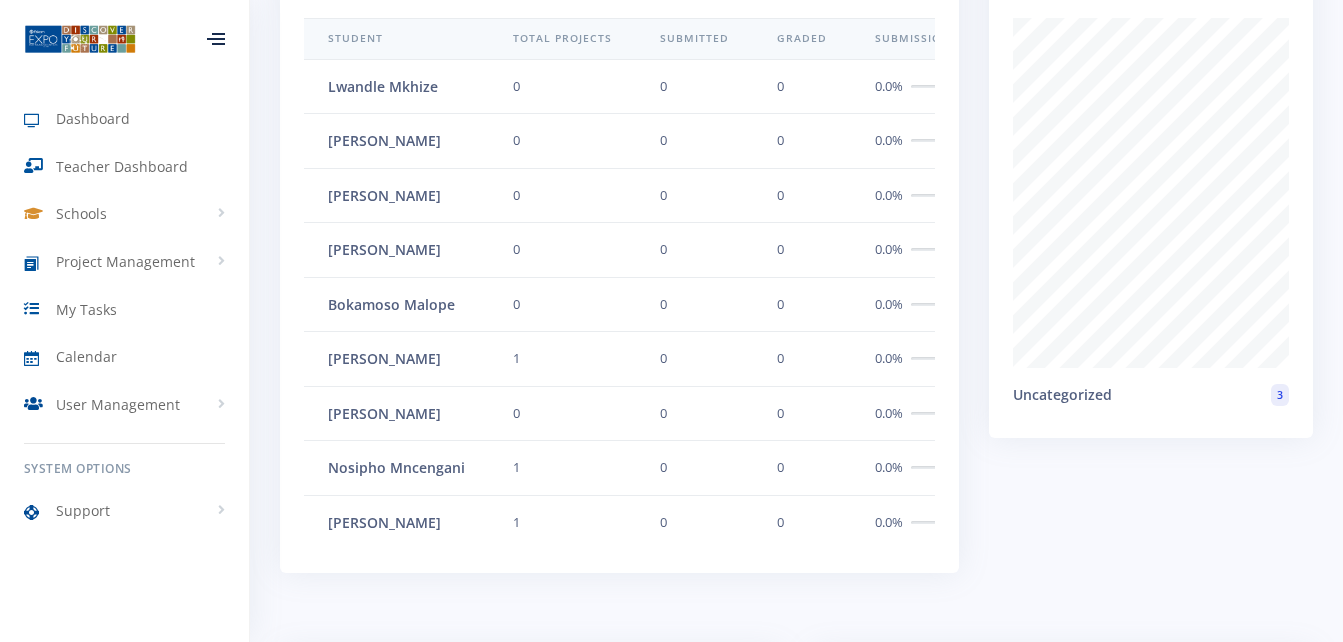 click on "Lwandle Mkhize" at bounding box center (383, 86) 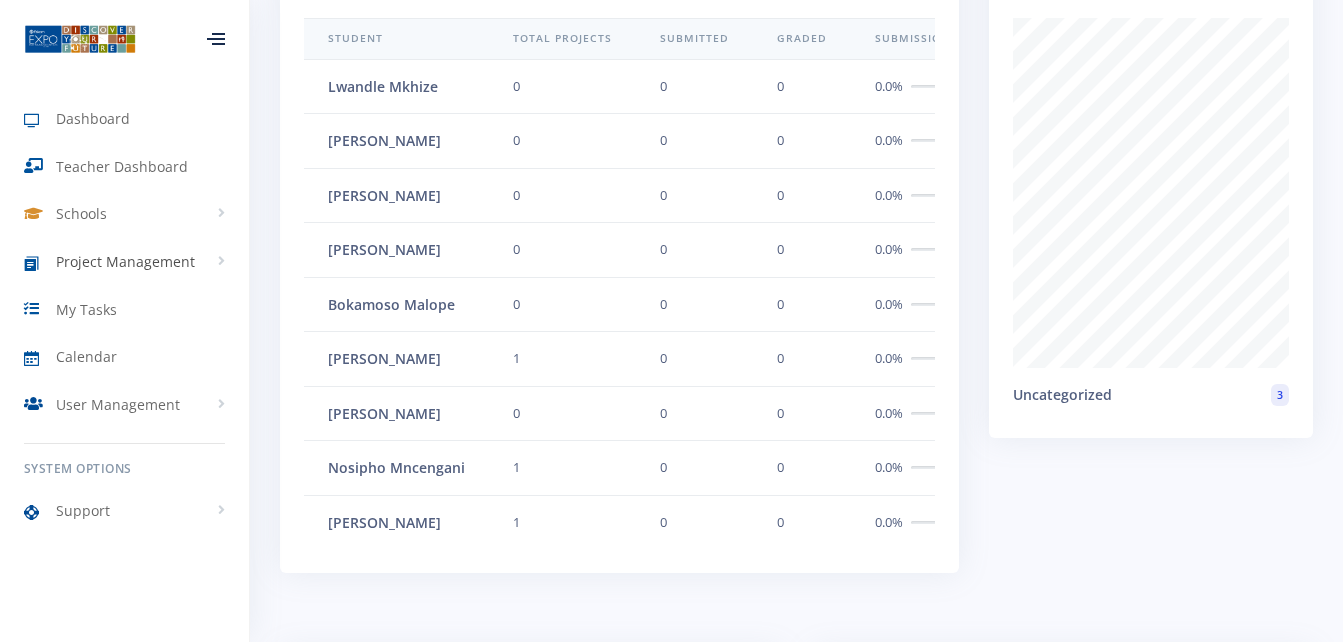 click on "Project Management" at bounding box center [125, 261] 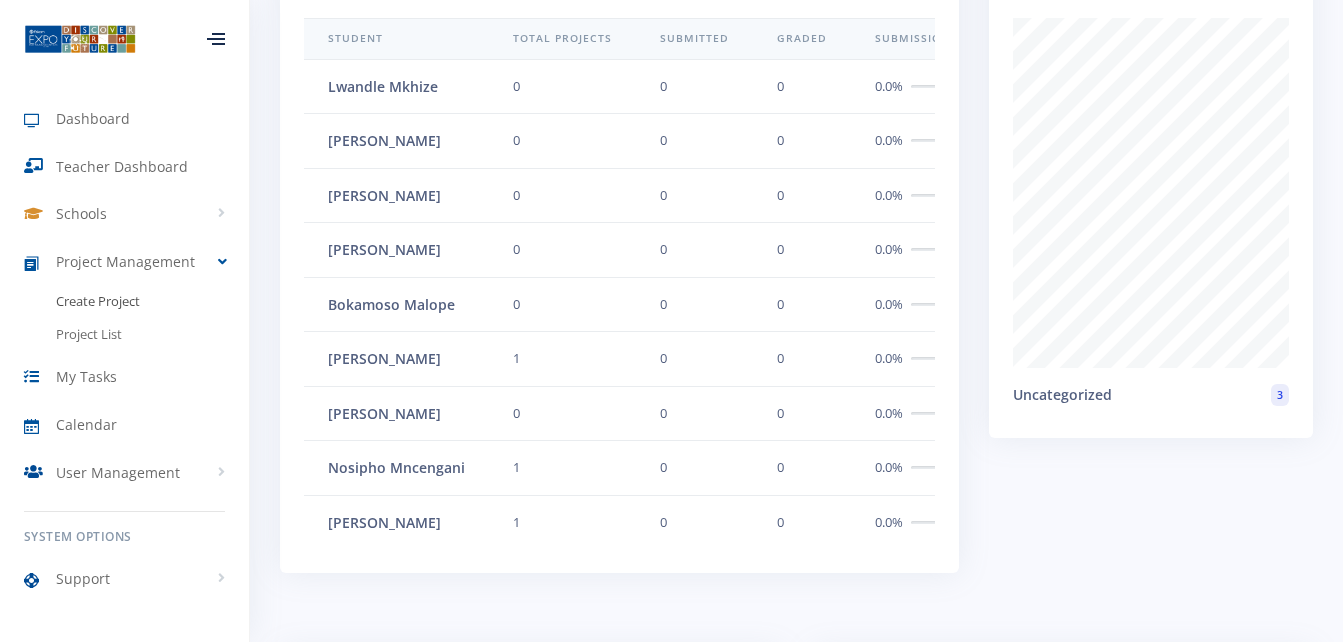 click on "Create Project" at bounding box center [98, 302] 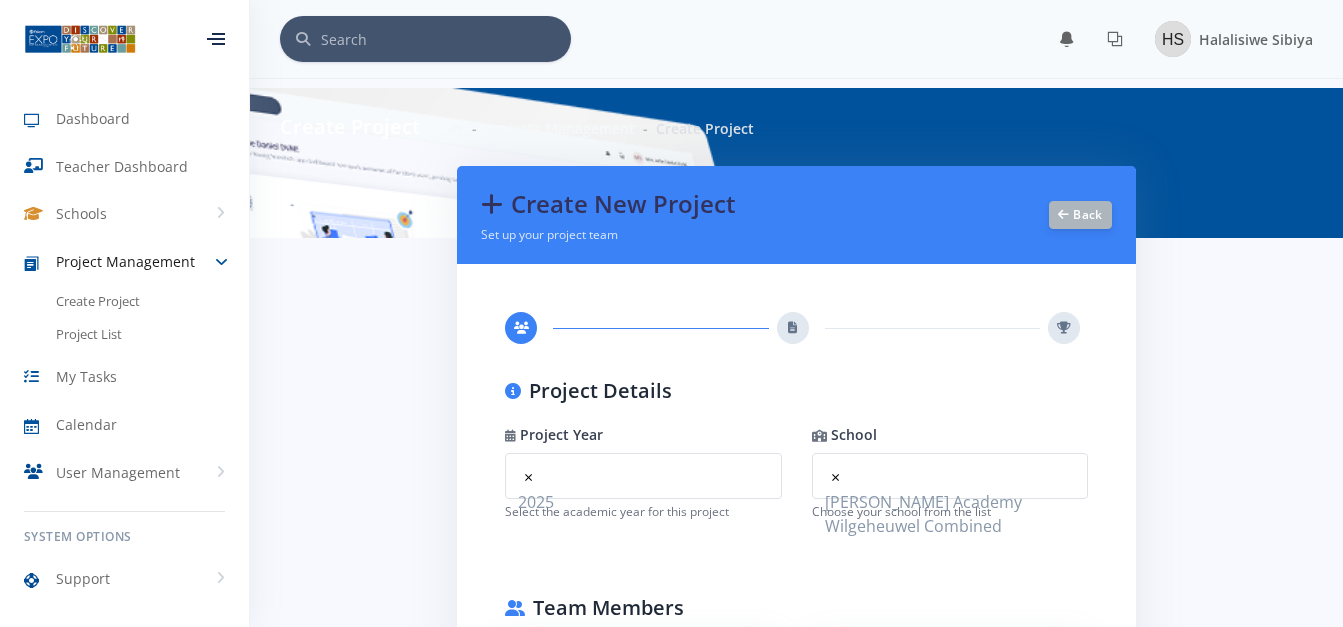scroll, scrollTop: 0, scrollLeft: 0, axis: both 